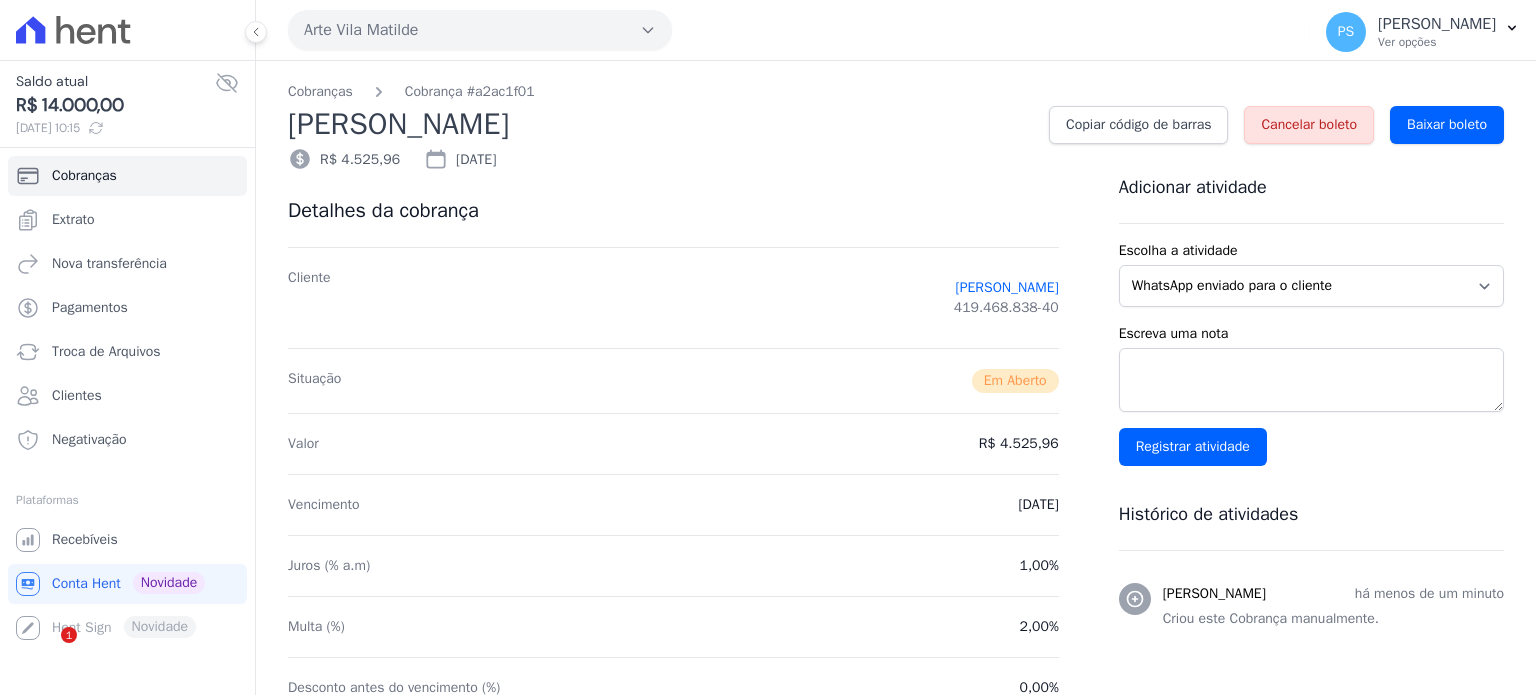 scroll, scrollTop: 0, scrollLeft: 0, axis: both 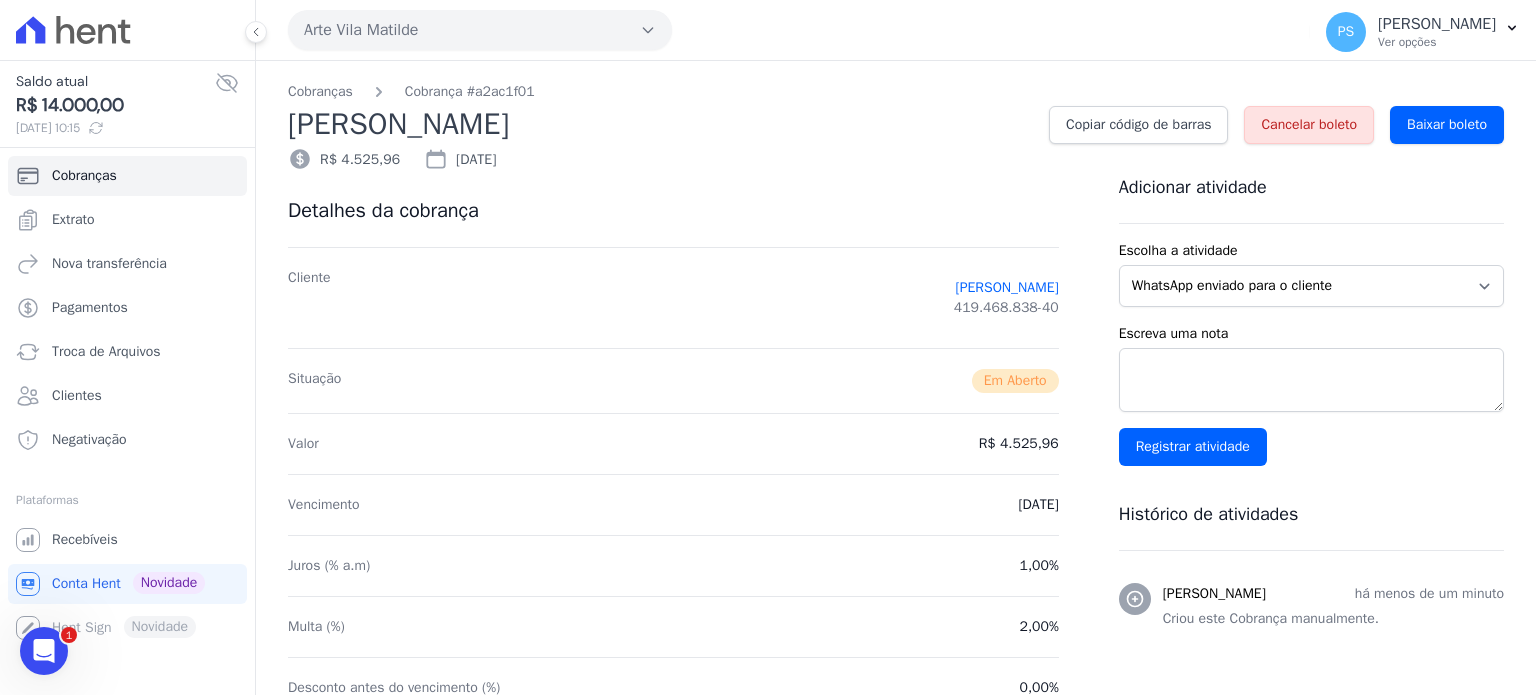 click on "Arte Vila Matilde" at bounding box center (480, 30) 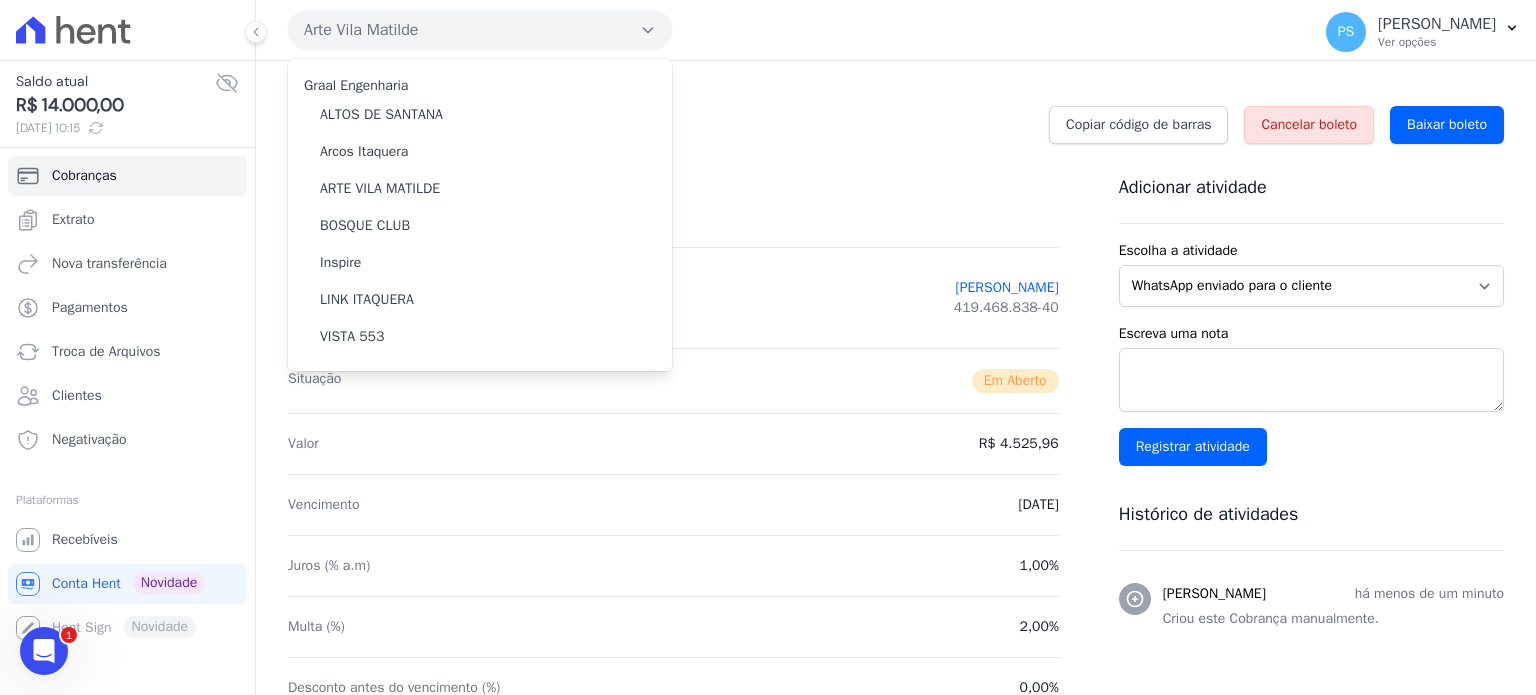 click on "Cobranças
Cobrança
#a2ac1f01
Giulia da Costa Sanchez
Copiar código de barras
Cancelar boleto
Baixar boleto
R$ 4.525,96
24/07/2025" at bounding box center [896, 116] 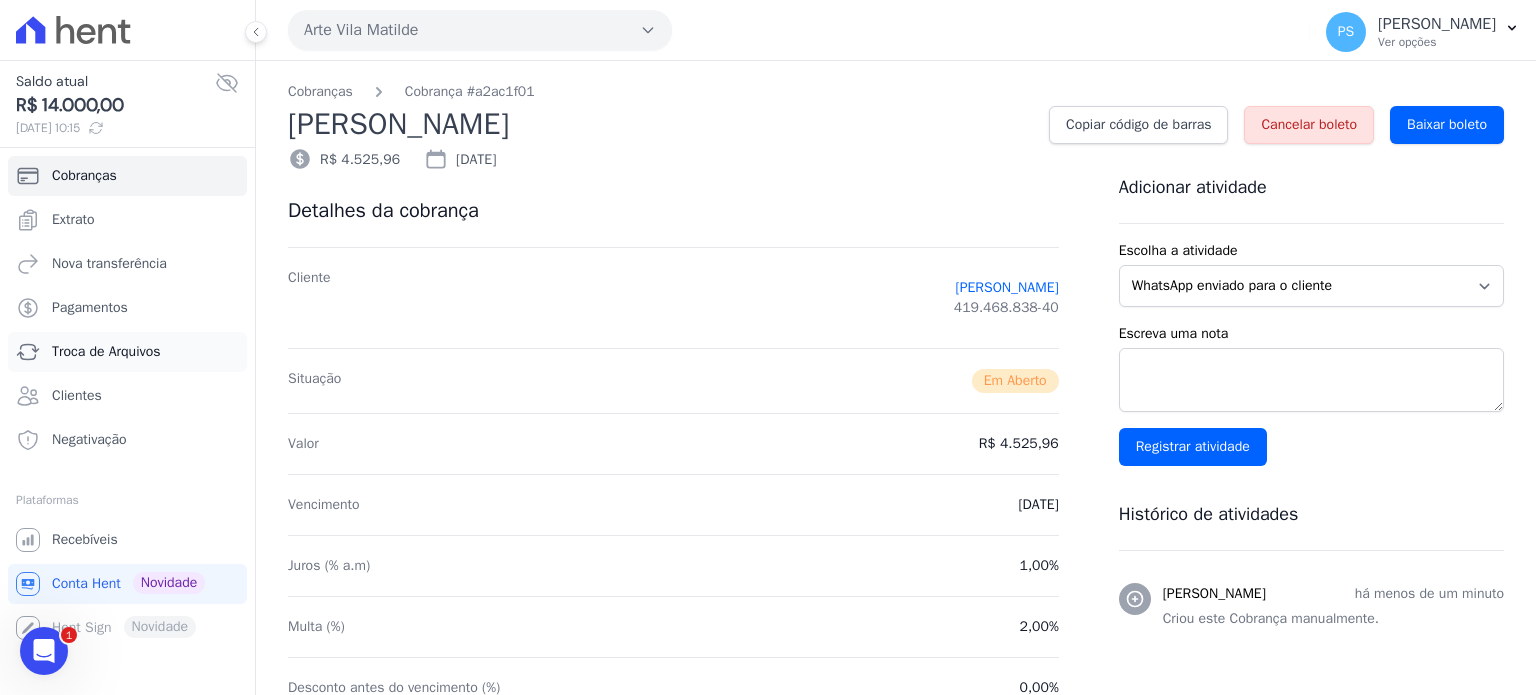 click on "Troca de Arquivos" at bounding box center [106, 352] 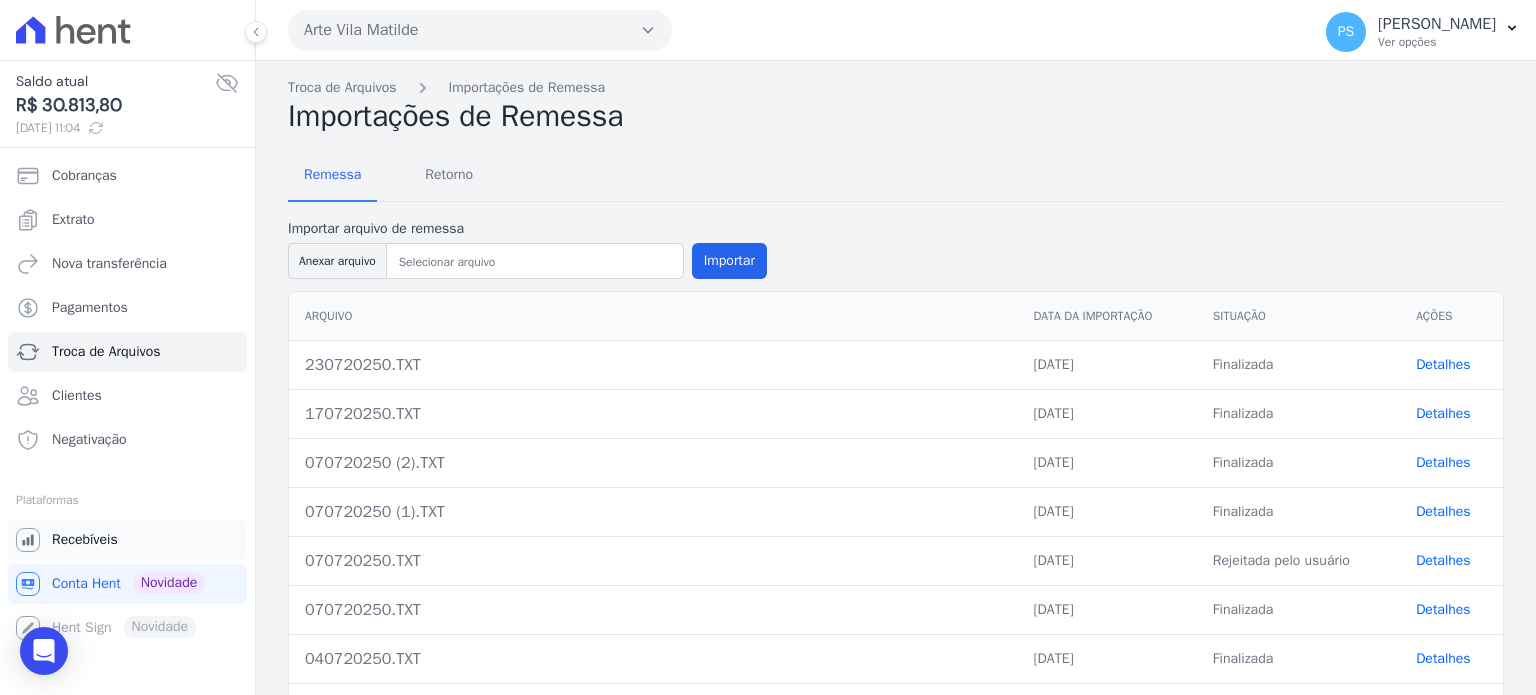 click on "Recebíveis" at bounding box center (85, 540) 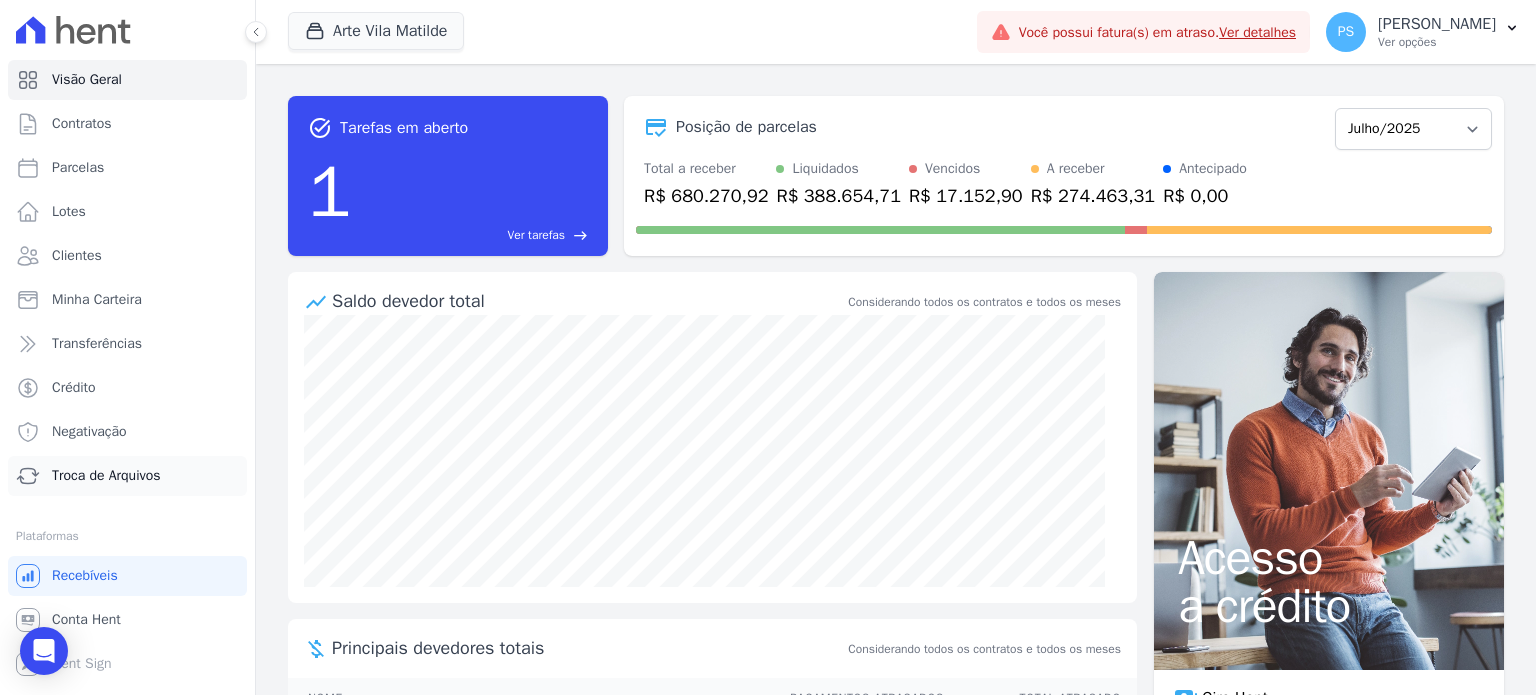 click on "Troca de Arquivos" at bounding box center [106, 476] 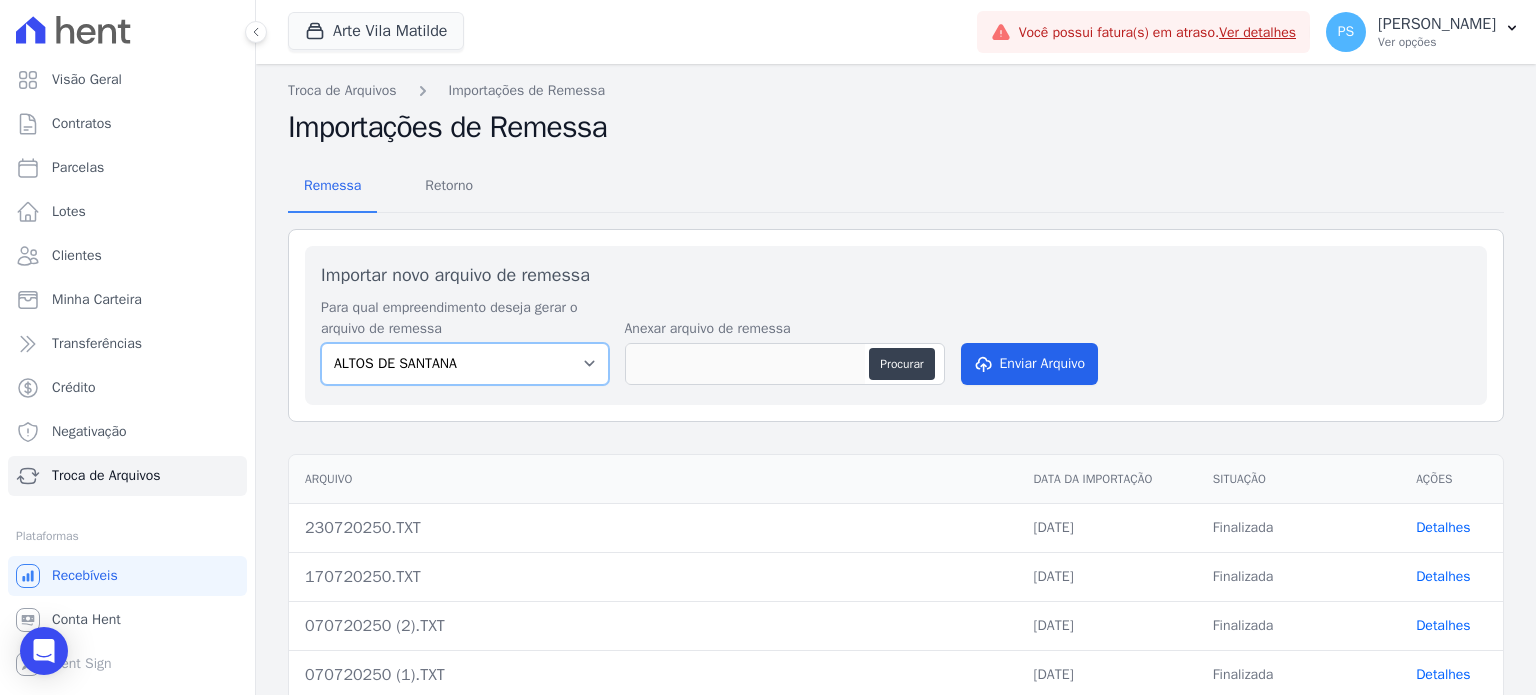 click on "ALTOS DE SANTANA
Arcos Itaquera
ARTE VILA MATILDE
BOSQUE CLUB
Inspire
LINK [GEOGRAPHIC_DATA] 553" at bounding box center (465, 364) 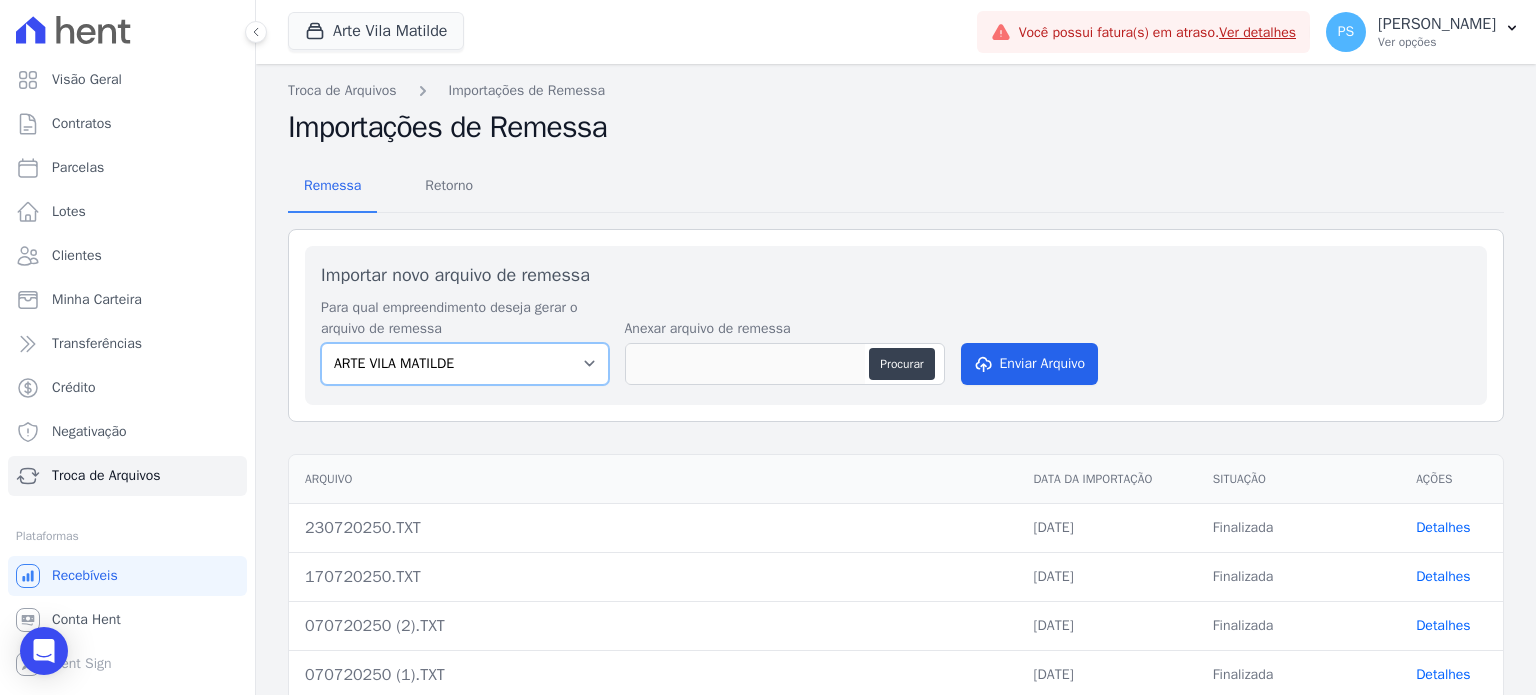 click on "ALTOS DE SANTANA
Arcos Itaquera
ARTE VILA MATILDE
BOSQUE CLUB
Inspire
LINK [GEOGRAPHIC_DATA] 553" at bounding box center (465, 364) 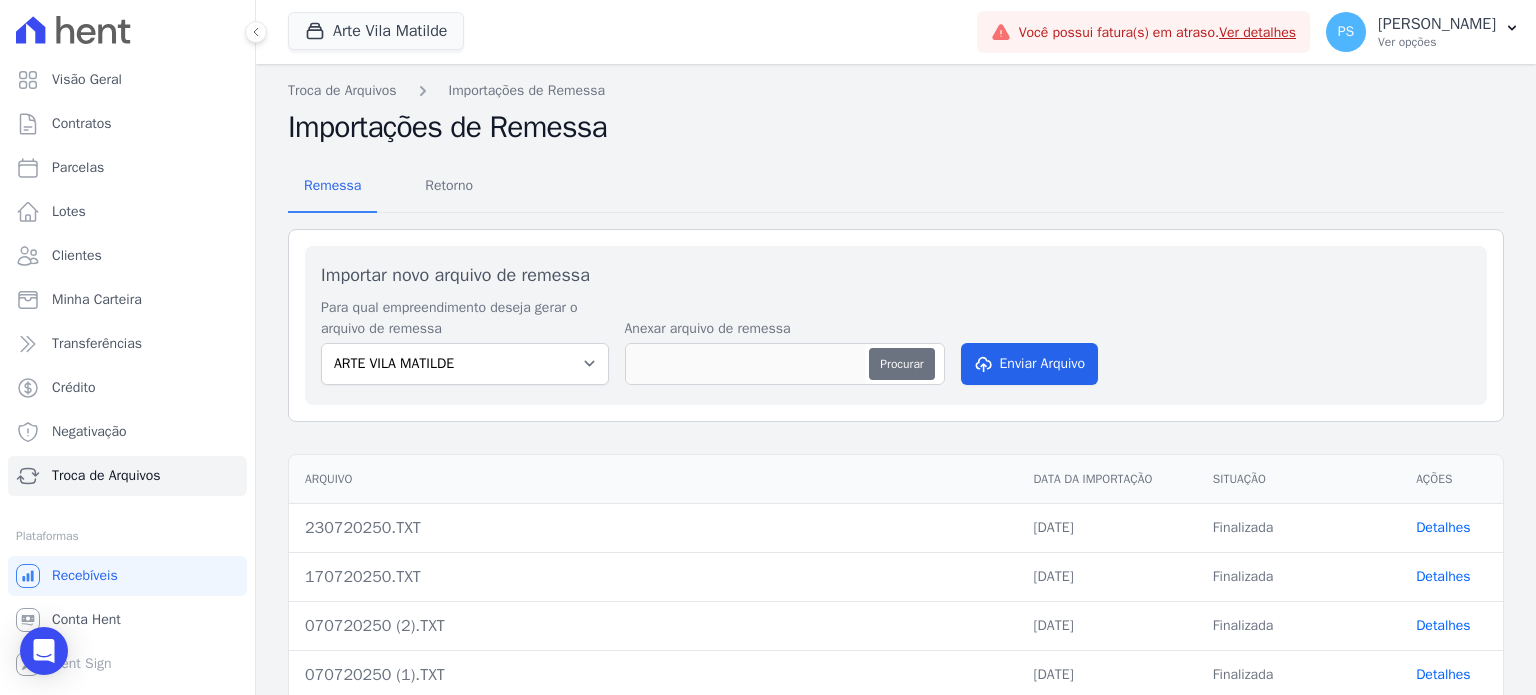click on "Procurar" at bounding box center [901, 364] 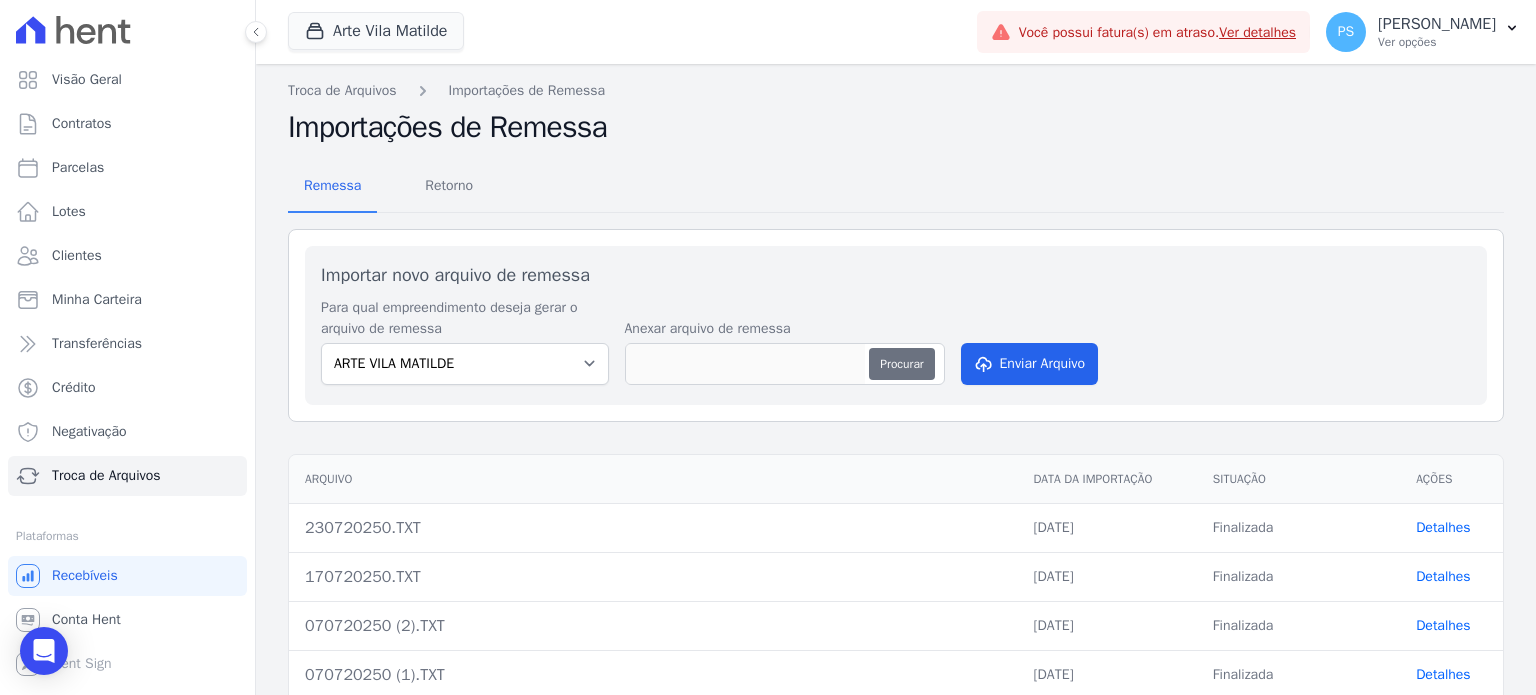 type on "230720250 (1).TXT" 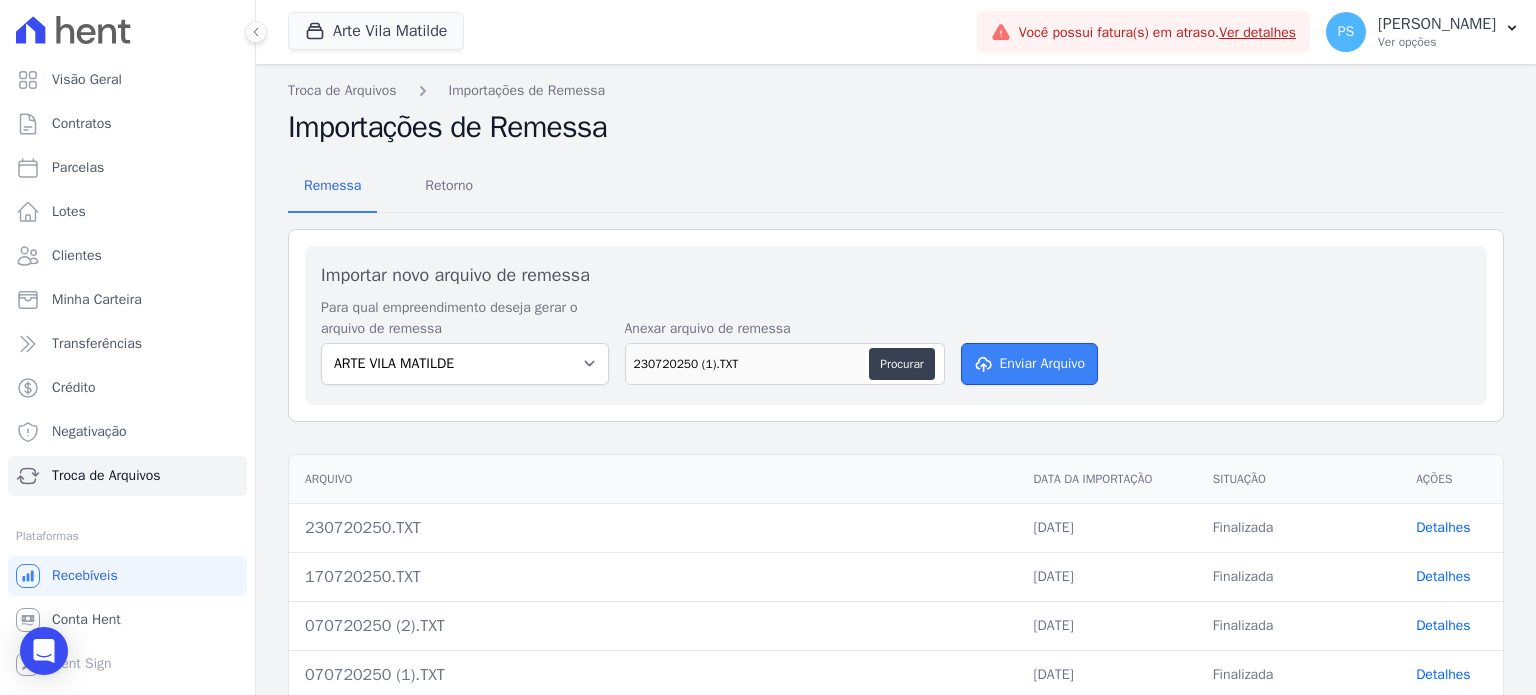 click on "Enviar Arquivo" at bounding box center (1030, 364) 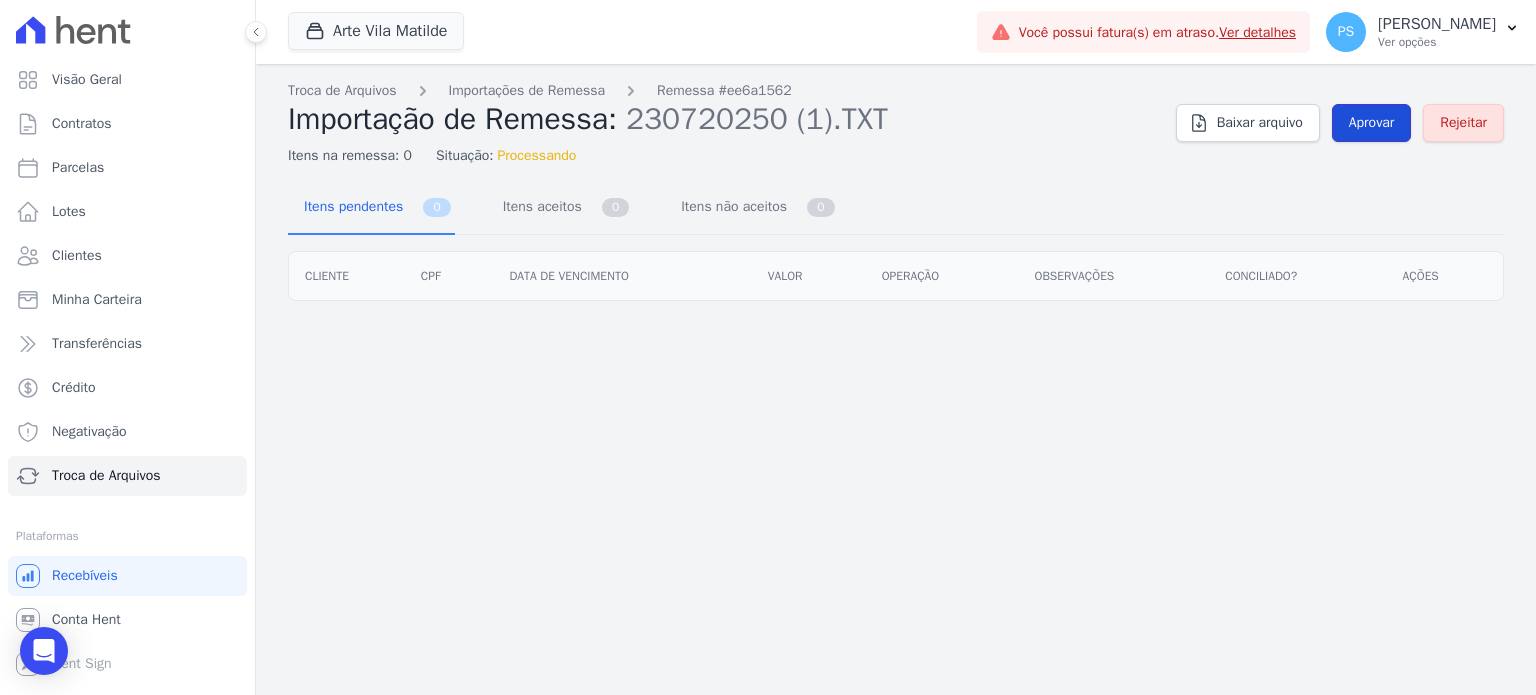 click on "Aprovar" at bounding box center [1372, 123] 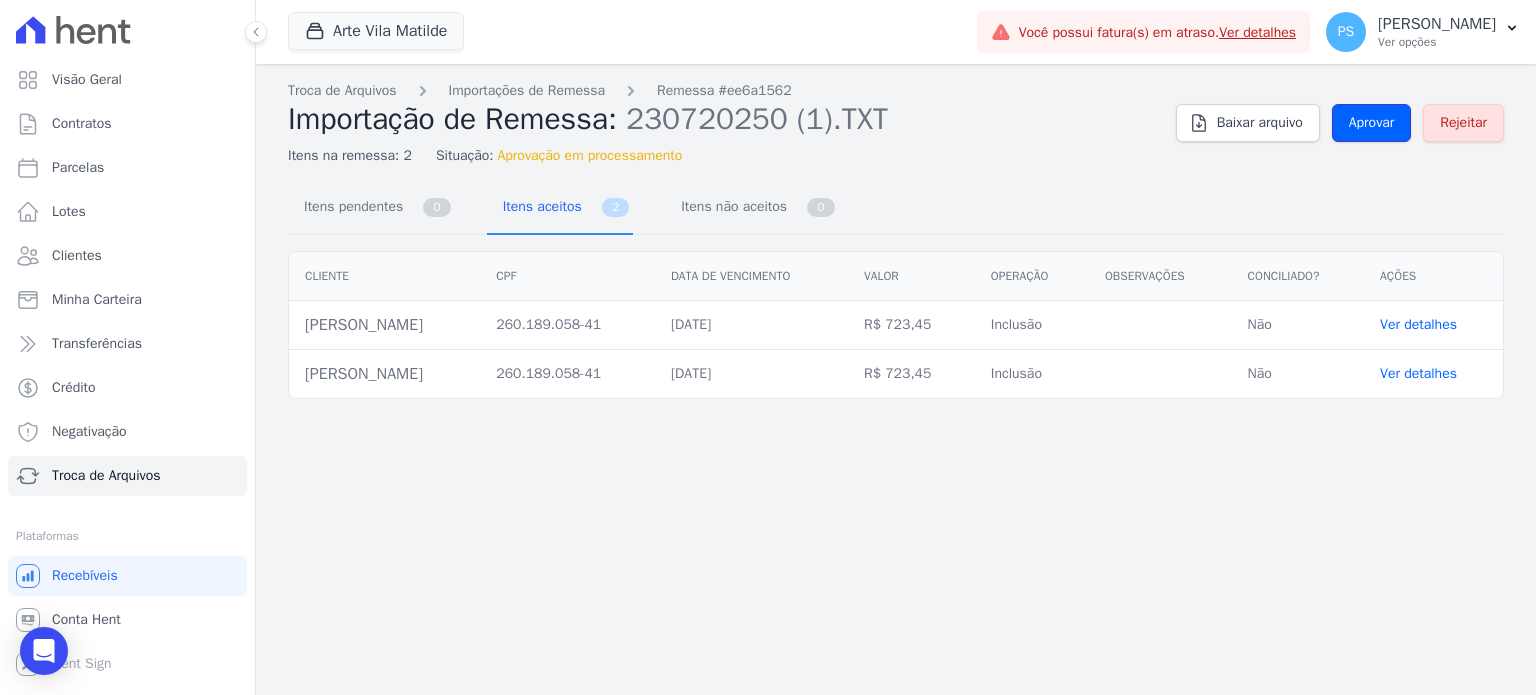 click on "Aprovar" at bounding box center (1372, 123) 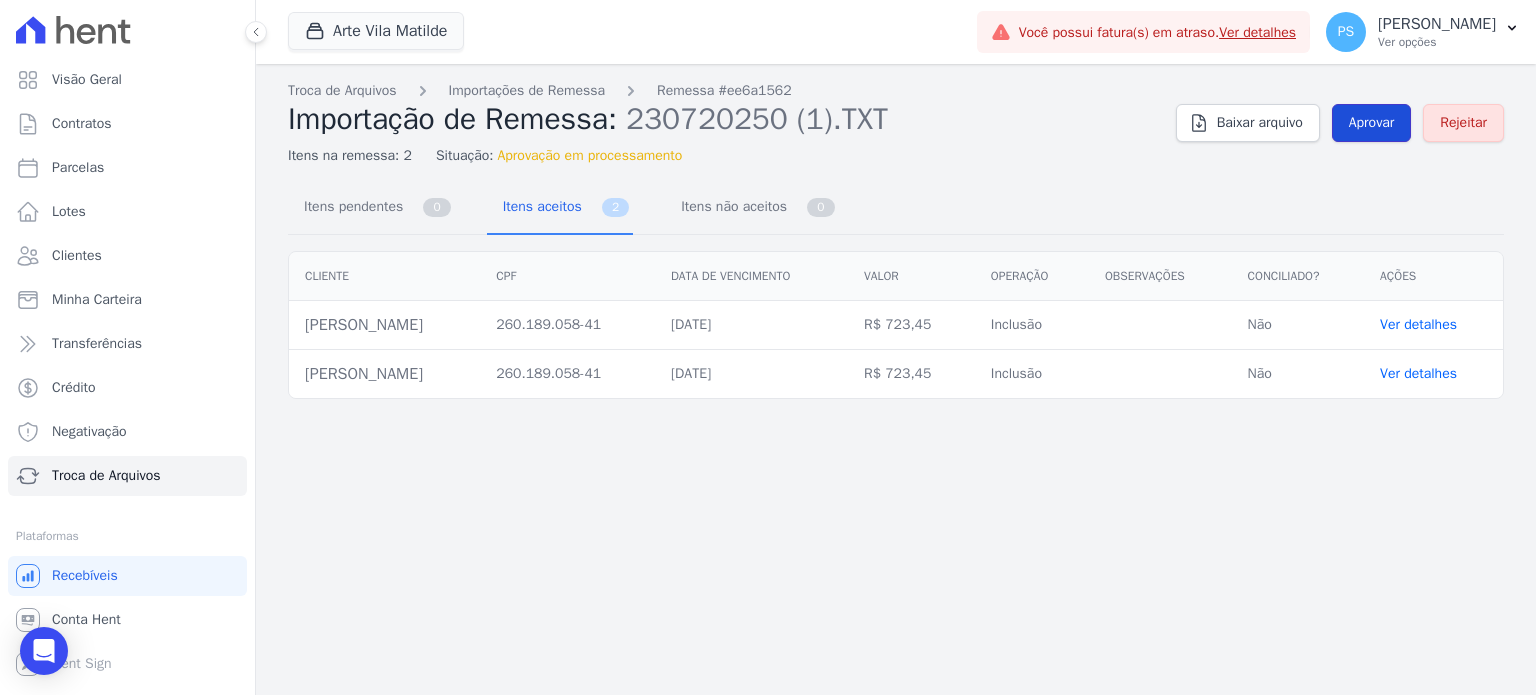 click on "Aprovar" at bounding box center [1372, 123] 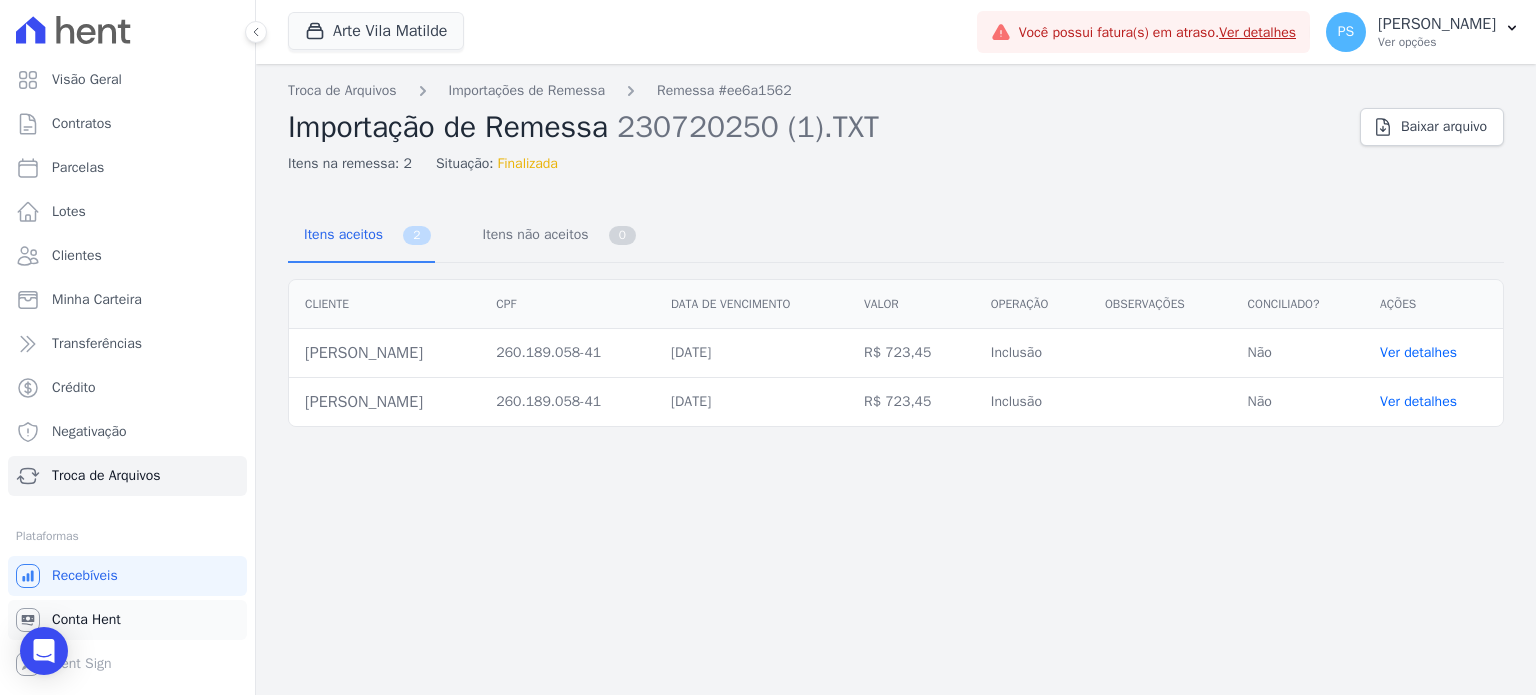 click on "Conta Hent" at bounding box center [86, 620] 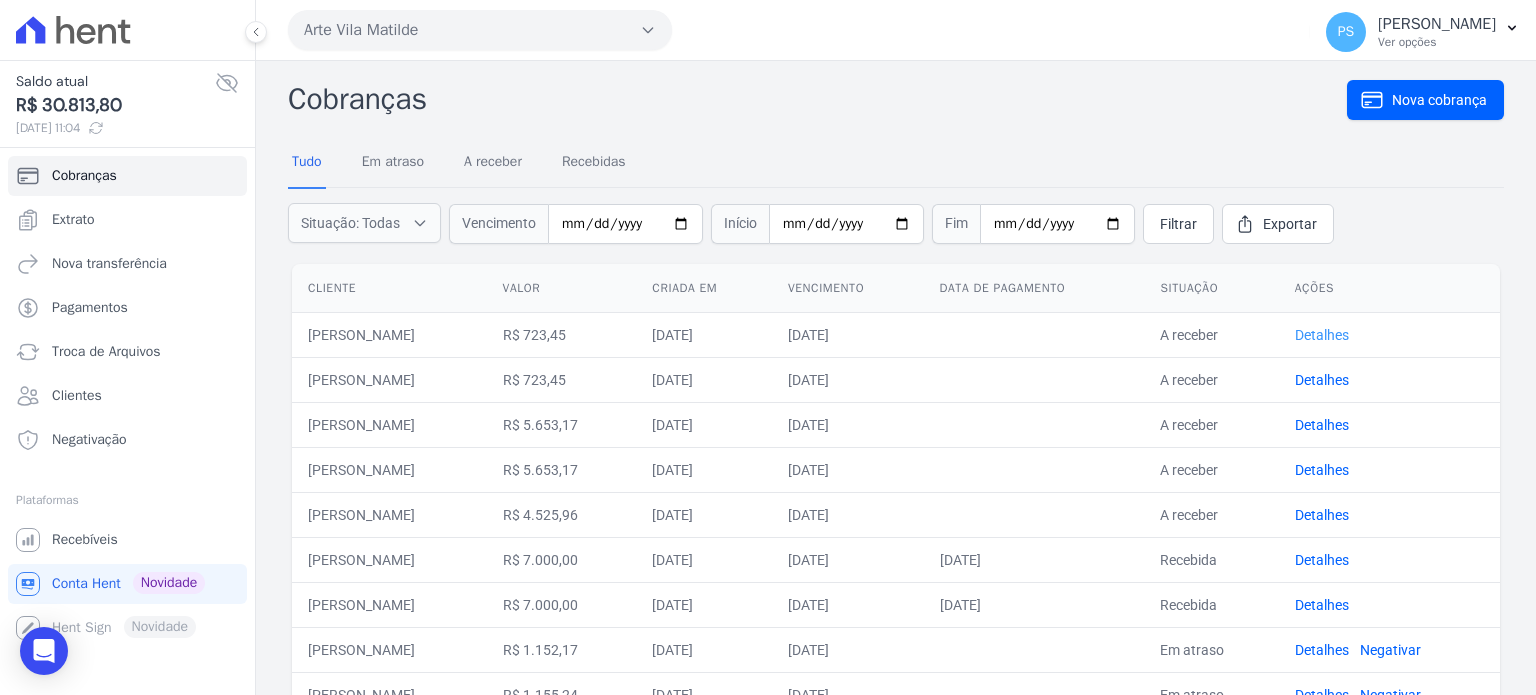 click on "Detalhes" at bounding box center (1322, 335) 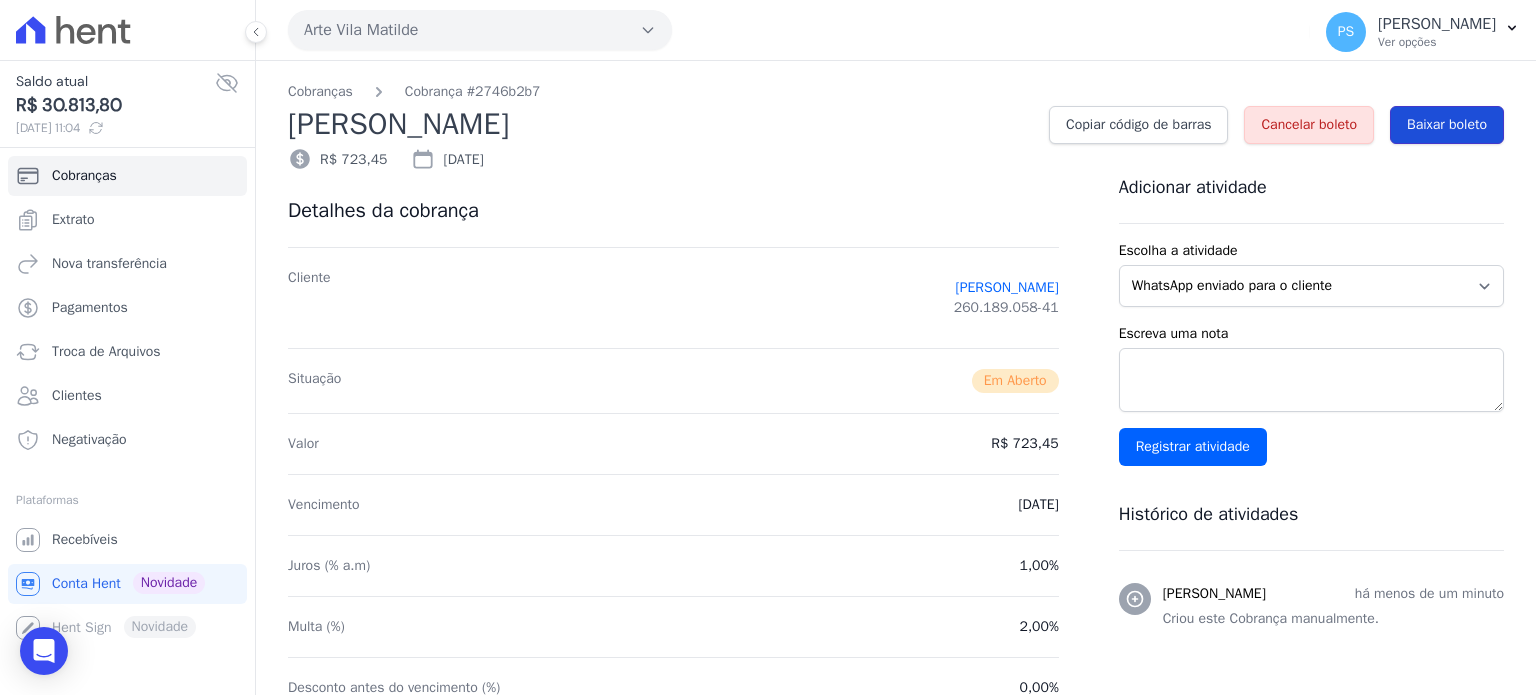 click on "Baixar boleto" at bounding box center (1447, 125) 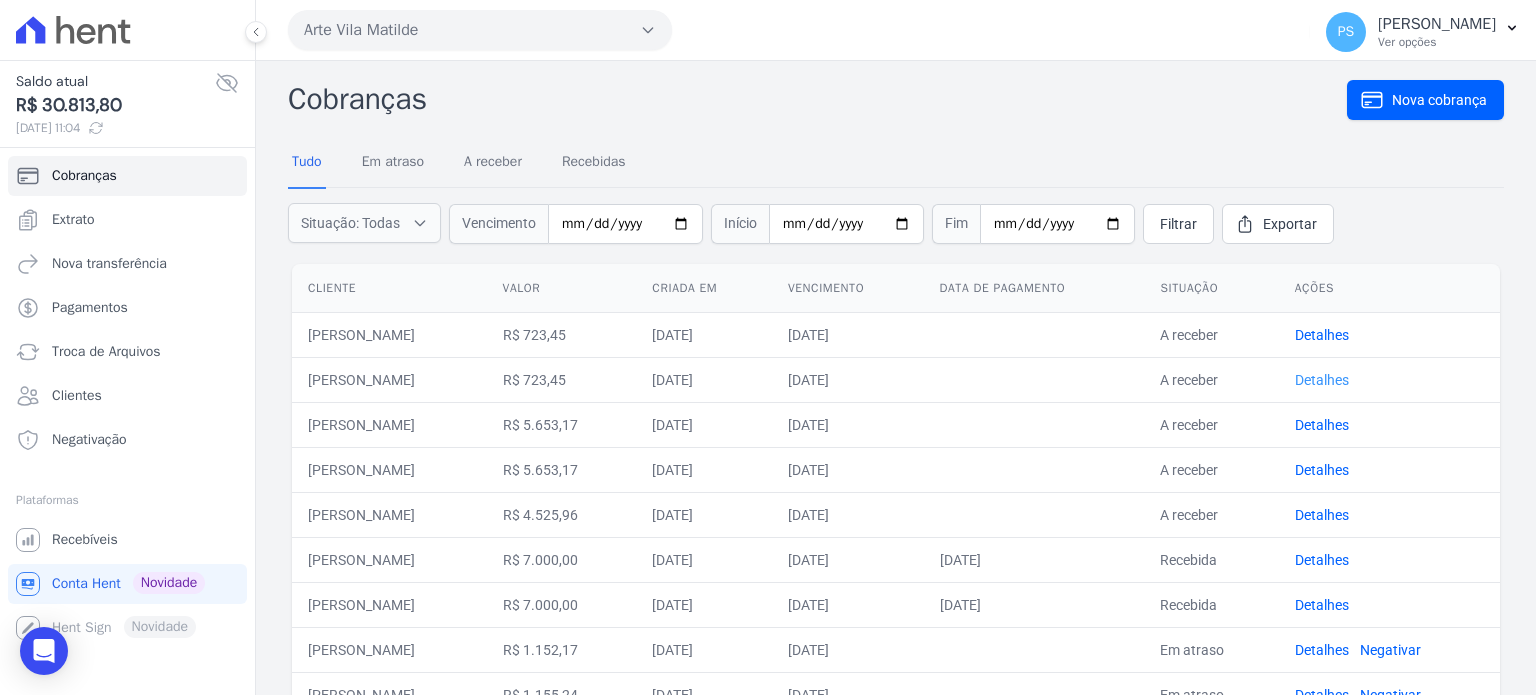 click on "Detalhes" at bounding box center [1322, 380] 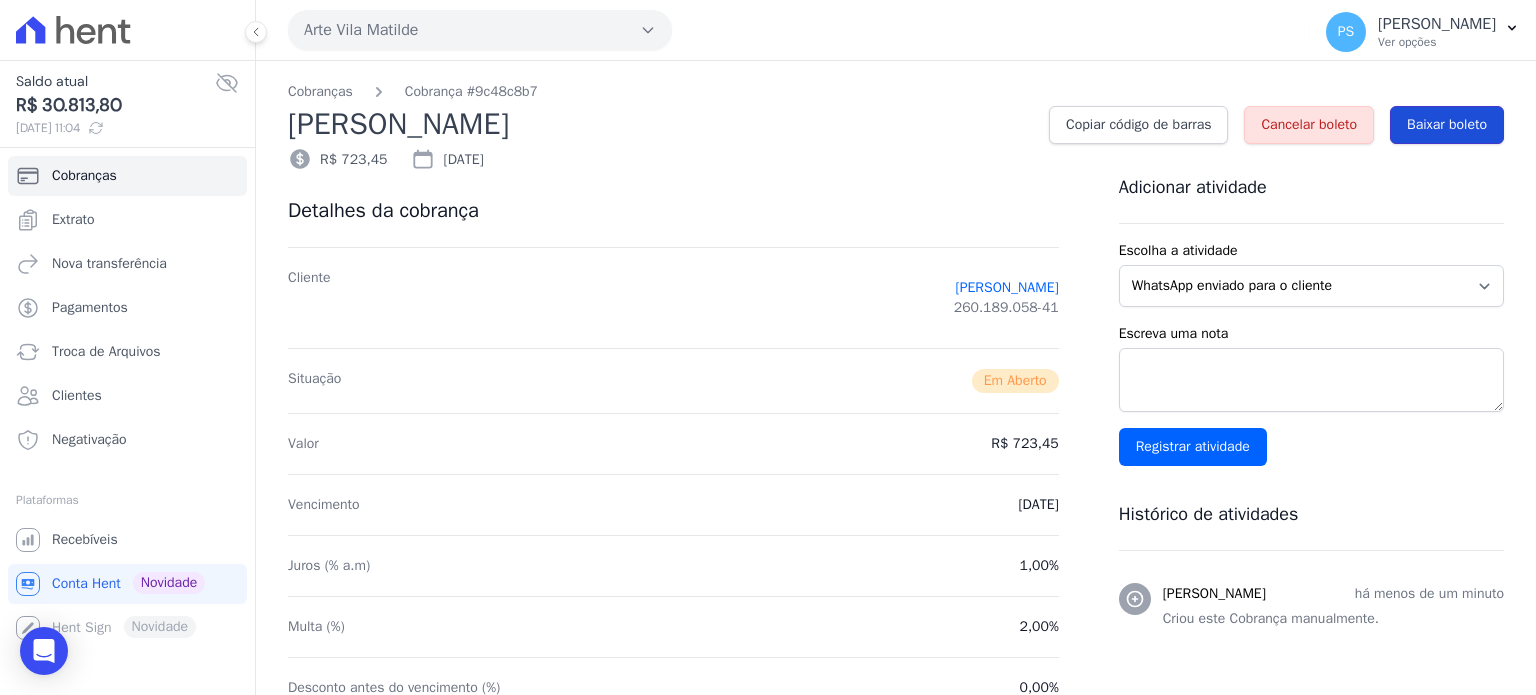 click on "Baixar boleto" at bounding box center [1447, 125] 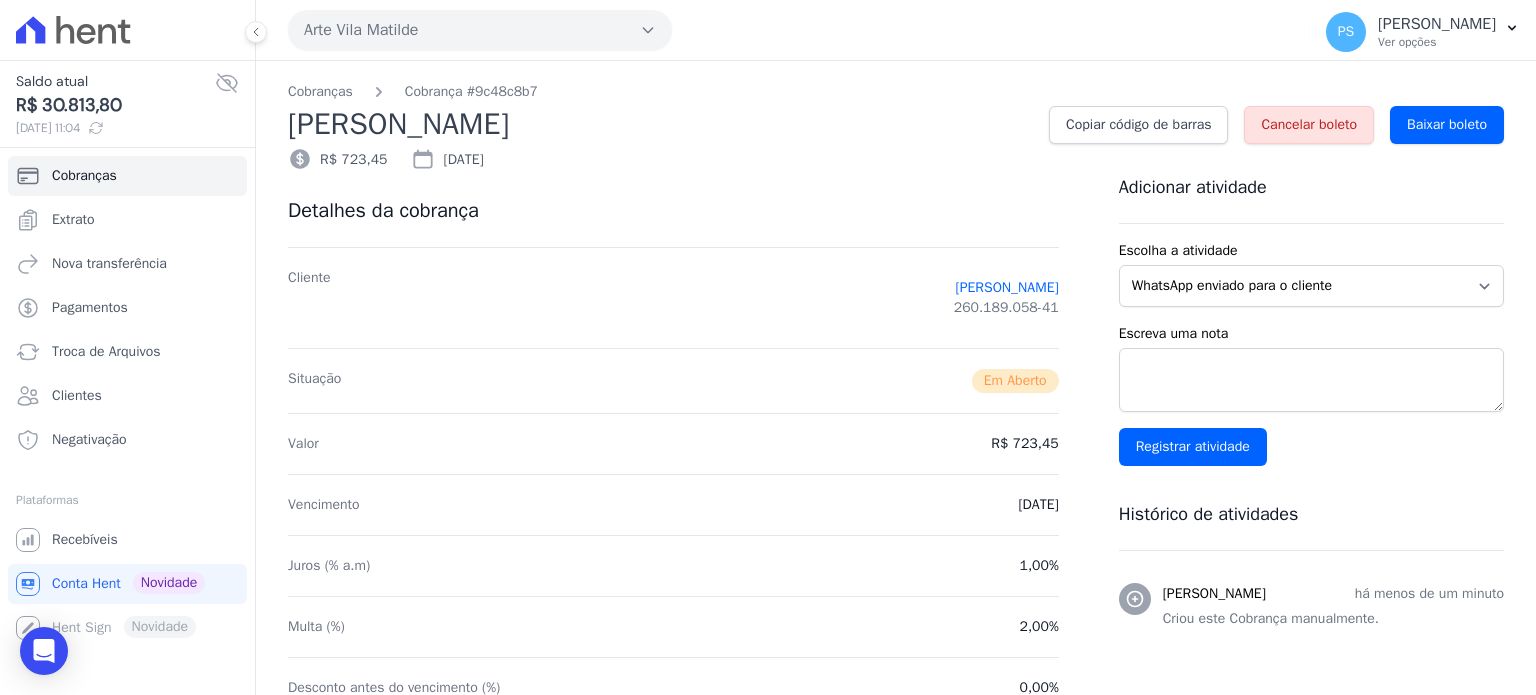 click on "Arte Vila Matilde" at bounding box center (480, 30) 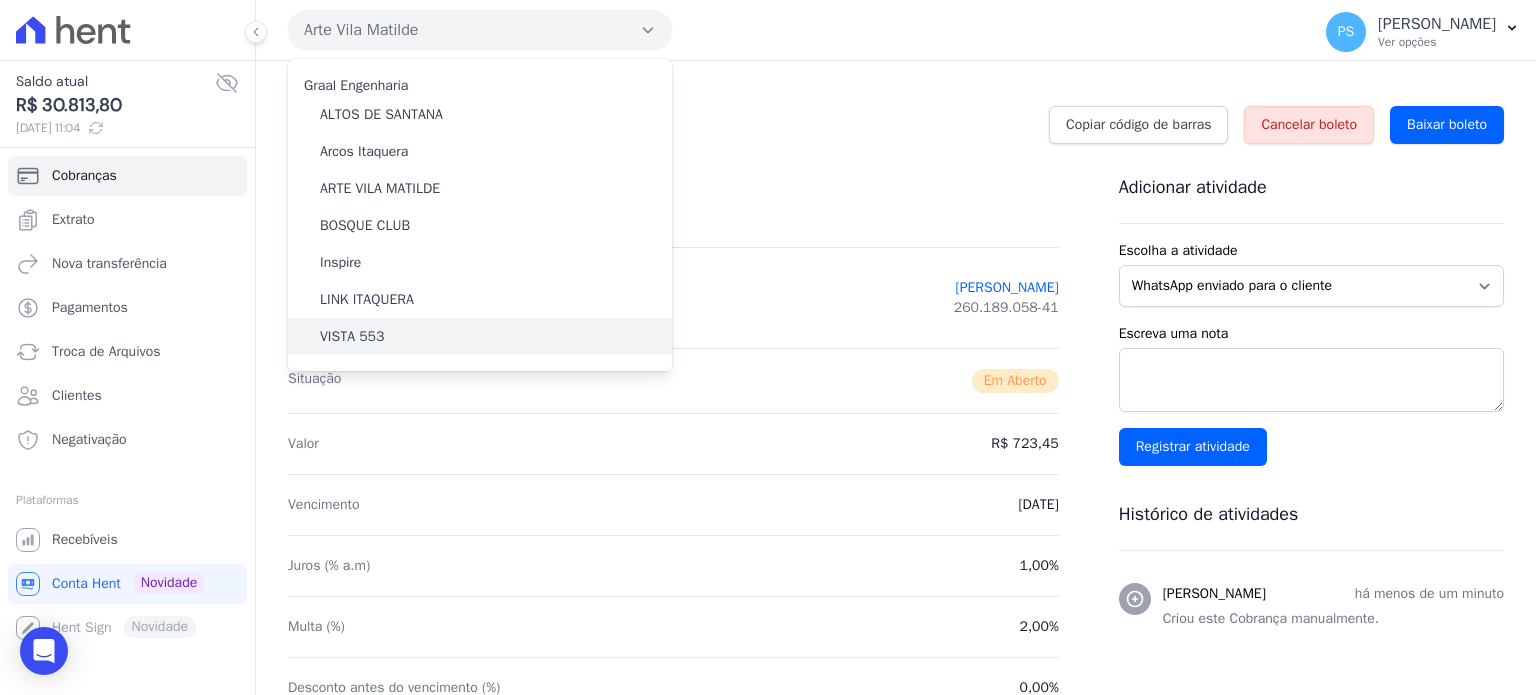 click on "VISTA 553" at bounding box center (480, 336) 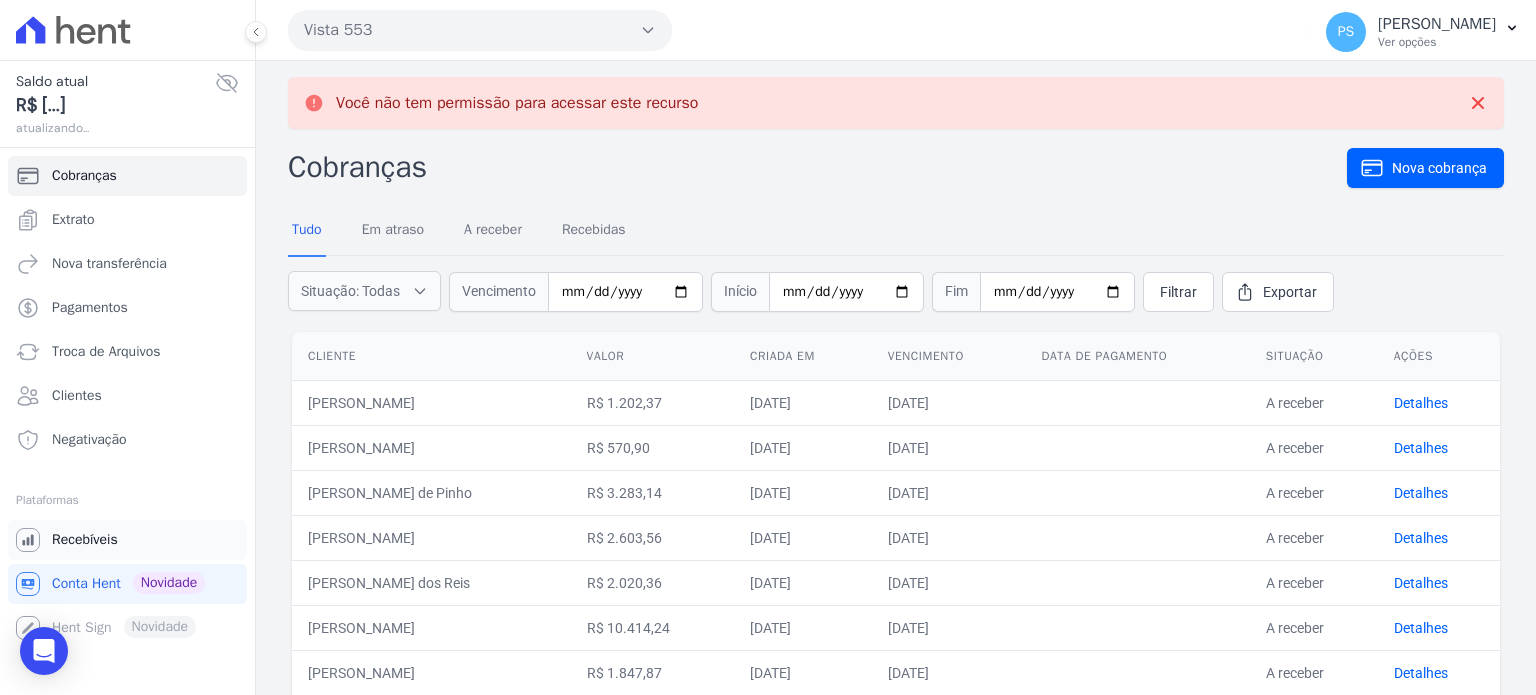click on "Recebíveis" at bounding box center [85, 540] 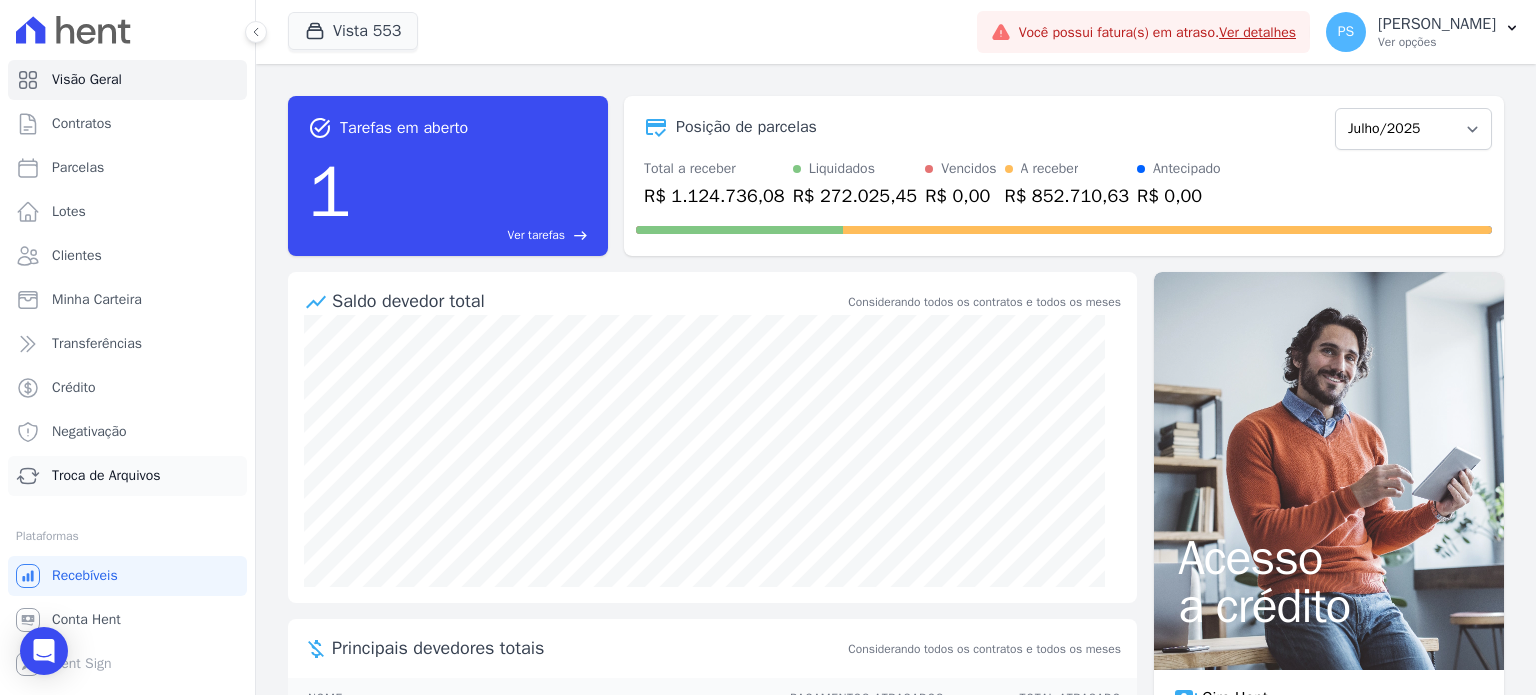 click on "Troca de Arquivos" at bounding box center [106, 476] 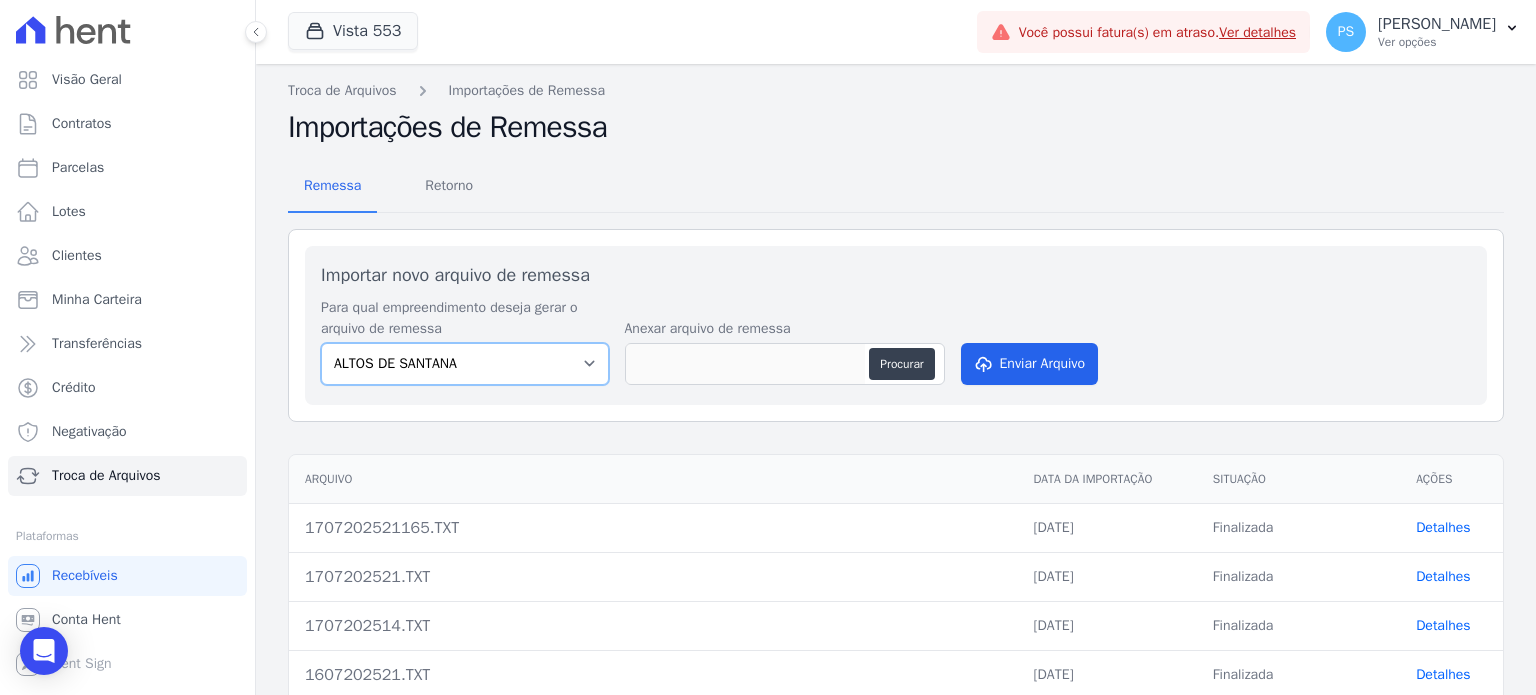 click on "ALTOS DE SANTANA
Arcos Itaquera
ARTE VILA MATILDE
BOSQUE CLUB
Inspire
LINK [GEOGRAPHIC_DATA] 553" at bounding box center [465, 364] 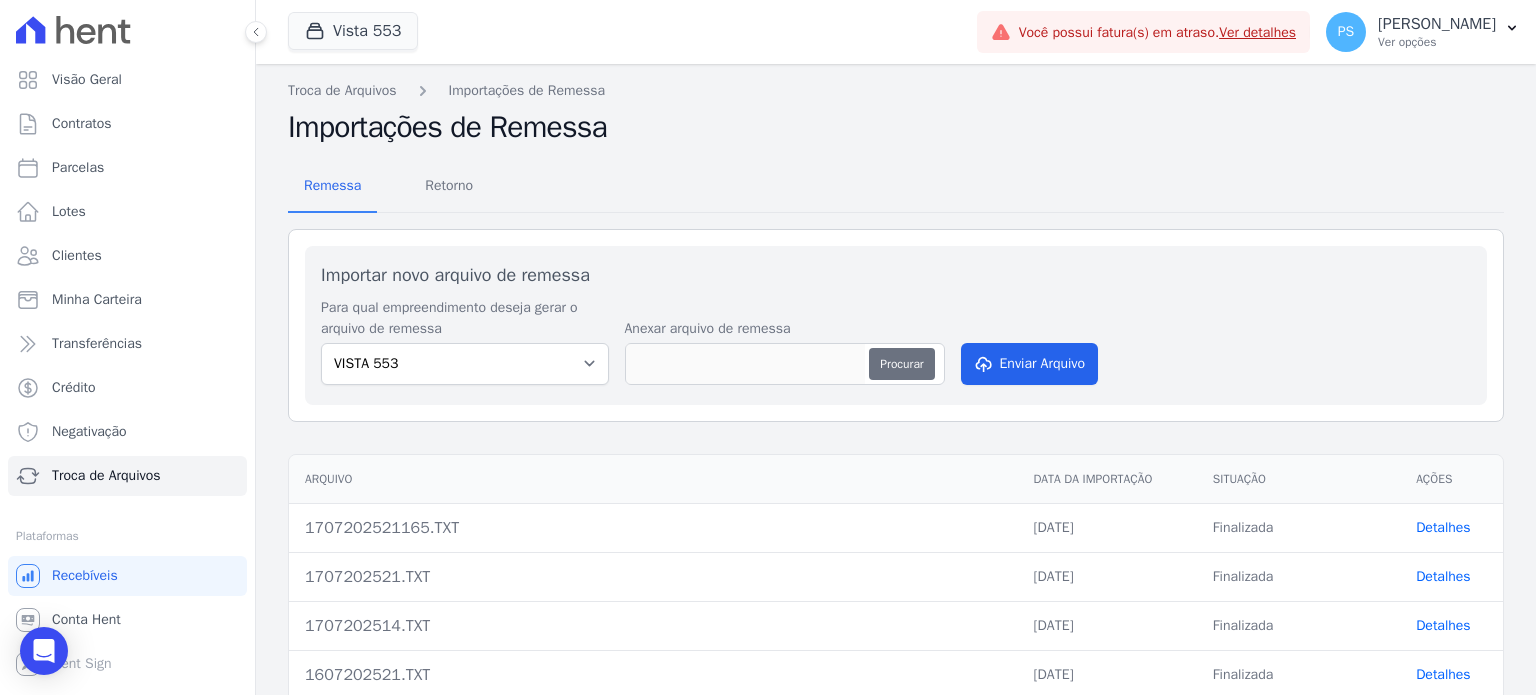 click on "Procurar" at bounding box center [901, 364] 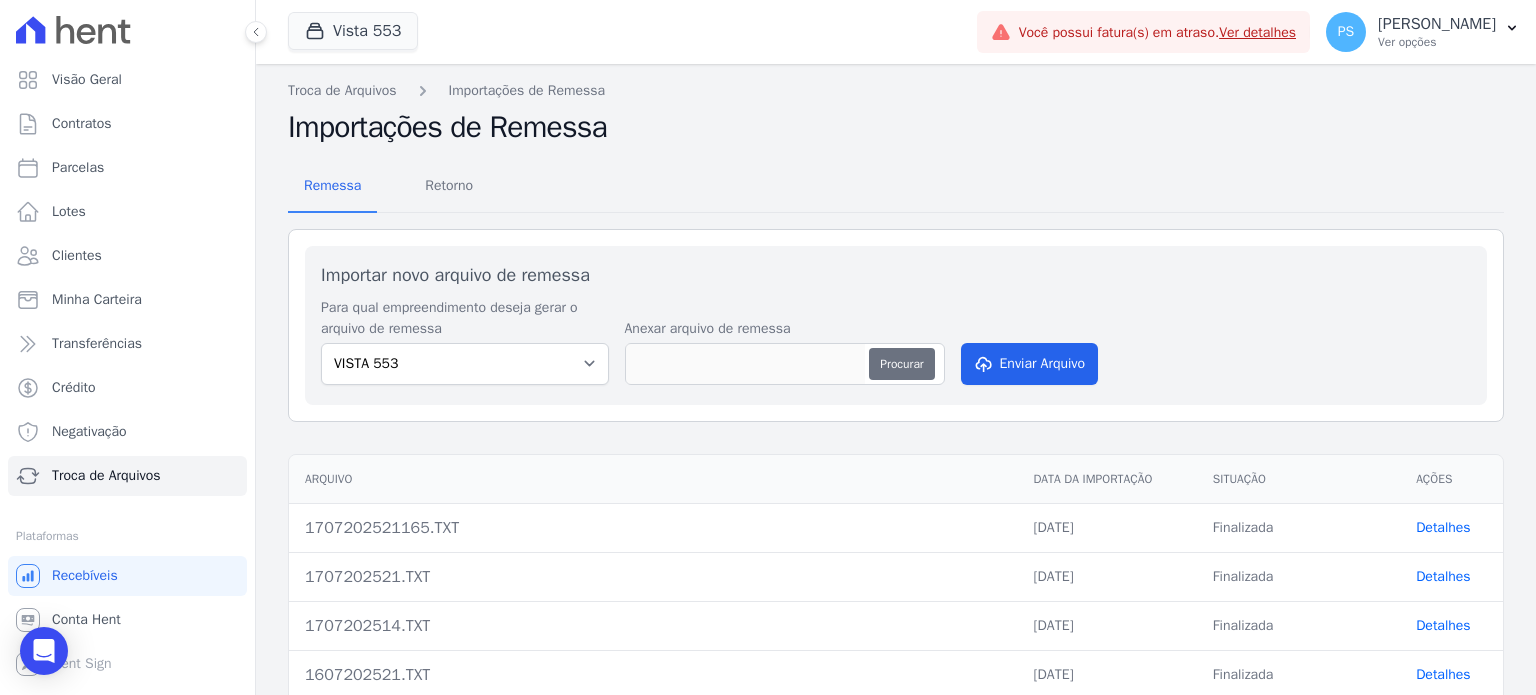 type on "2307202521.TXT" 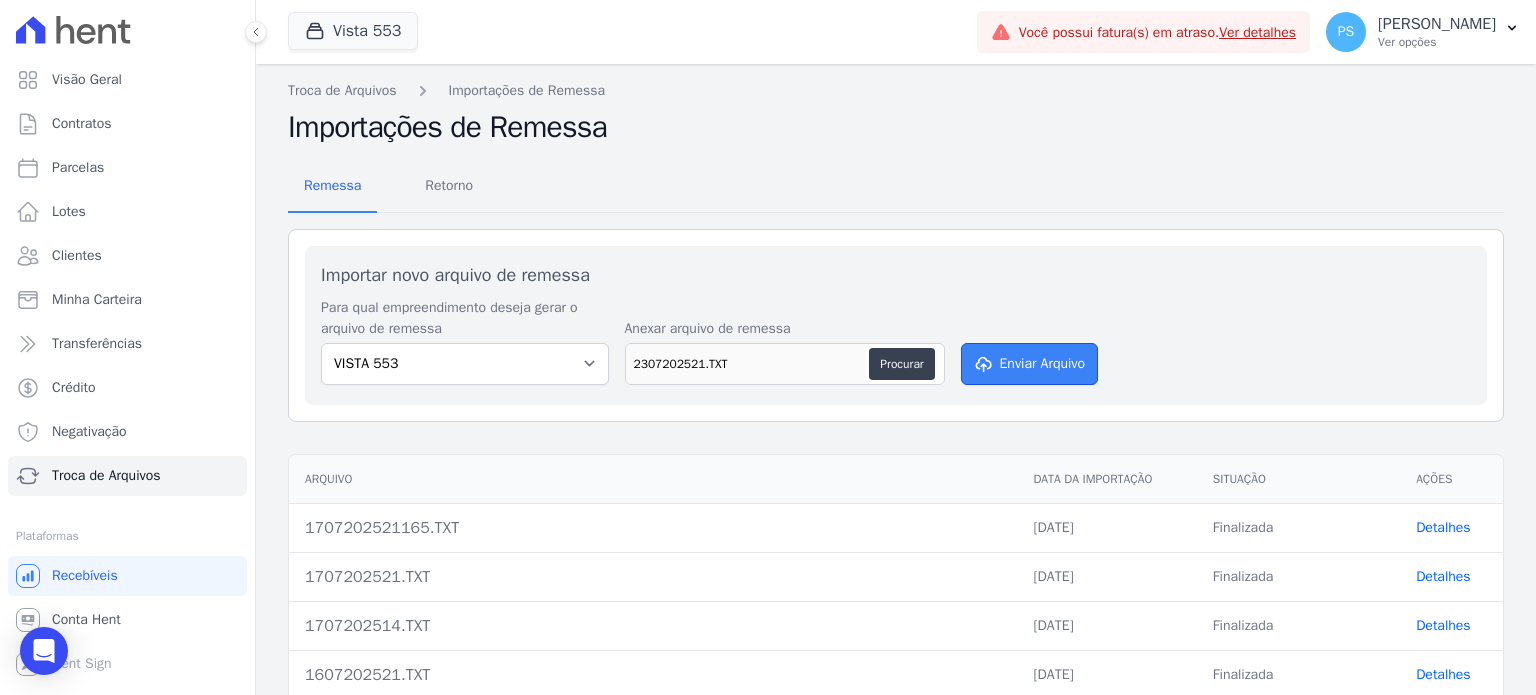 click on "Enviar Arquivo" at bounding box center [1030, 364] 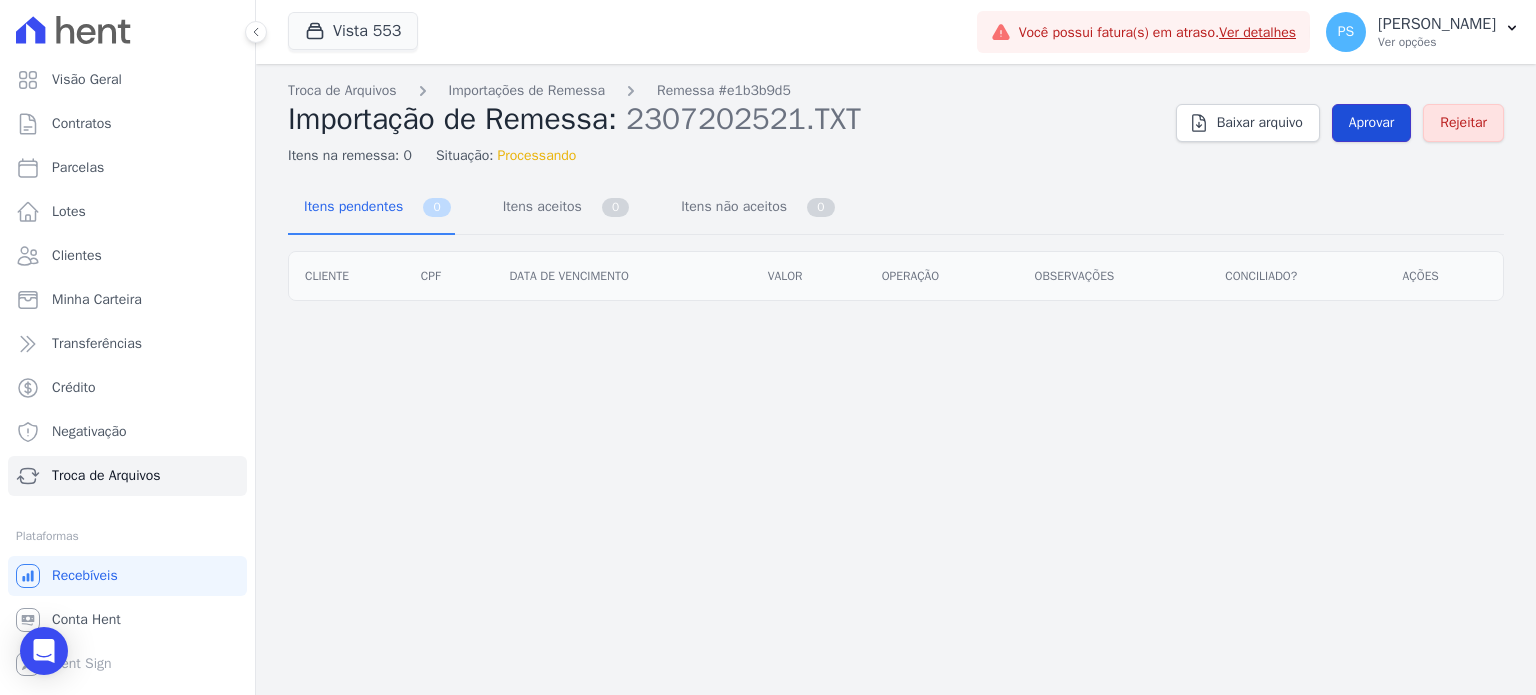click on "Aprovar" at bounding box center [1372, 123] 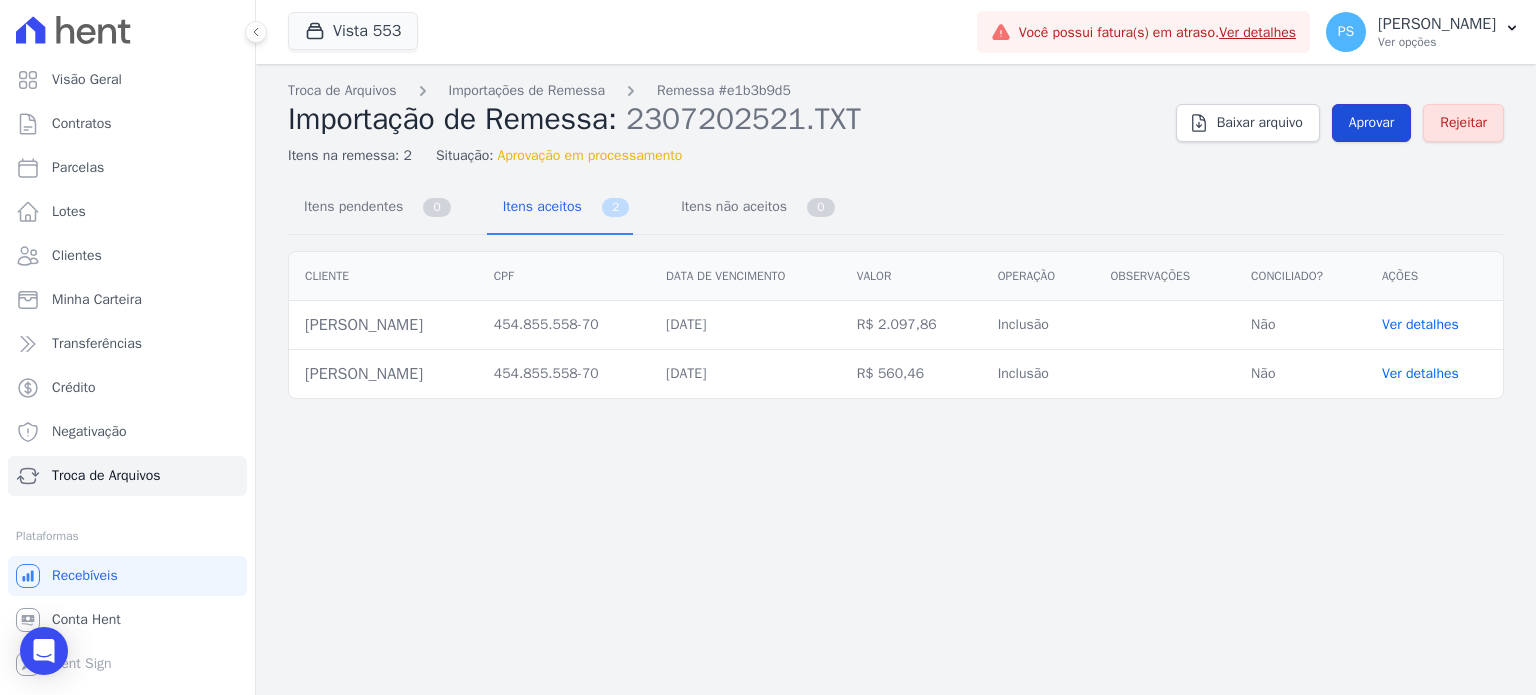click on "Aprovar" at bounding box center [1372, 123] 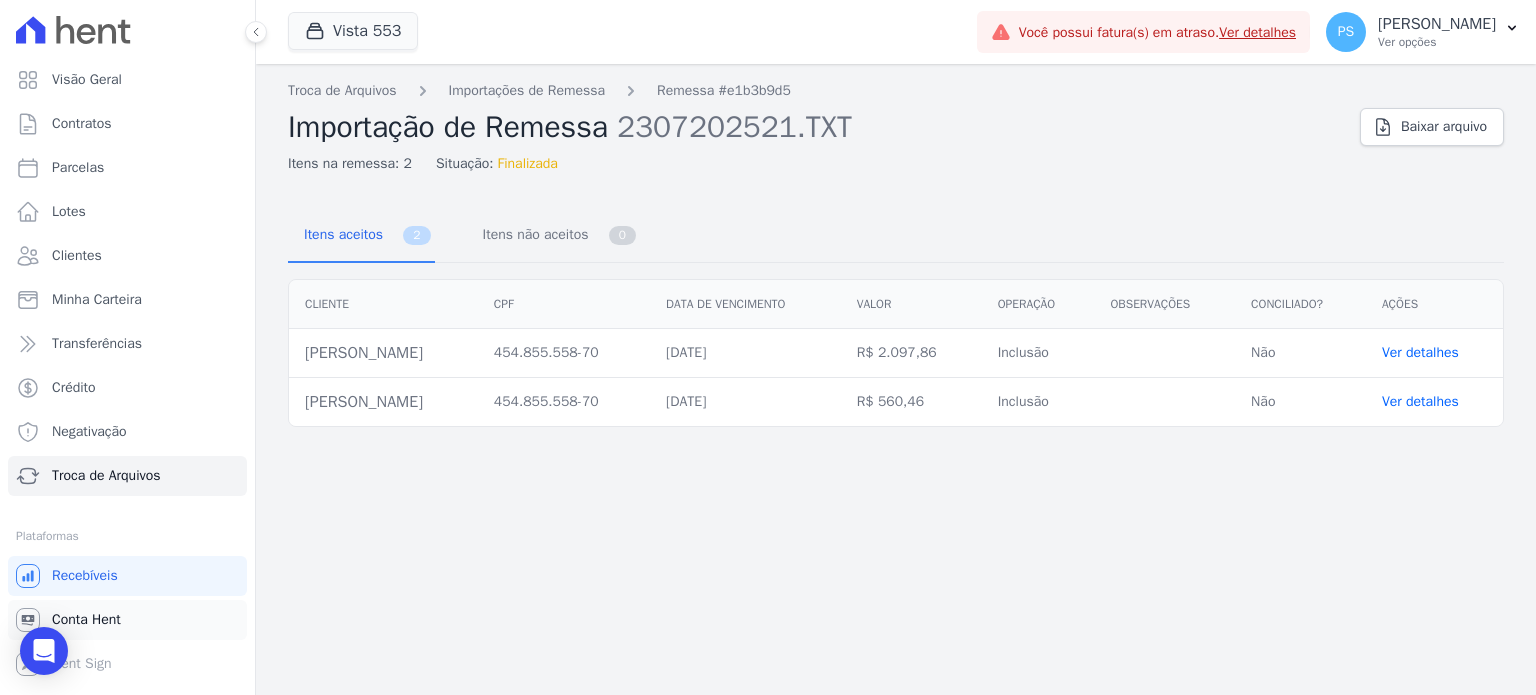 click on "Conta Hent" at bounding box center [127, 620] 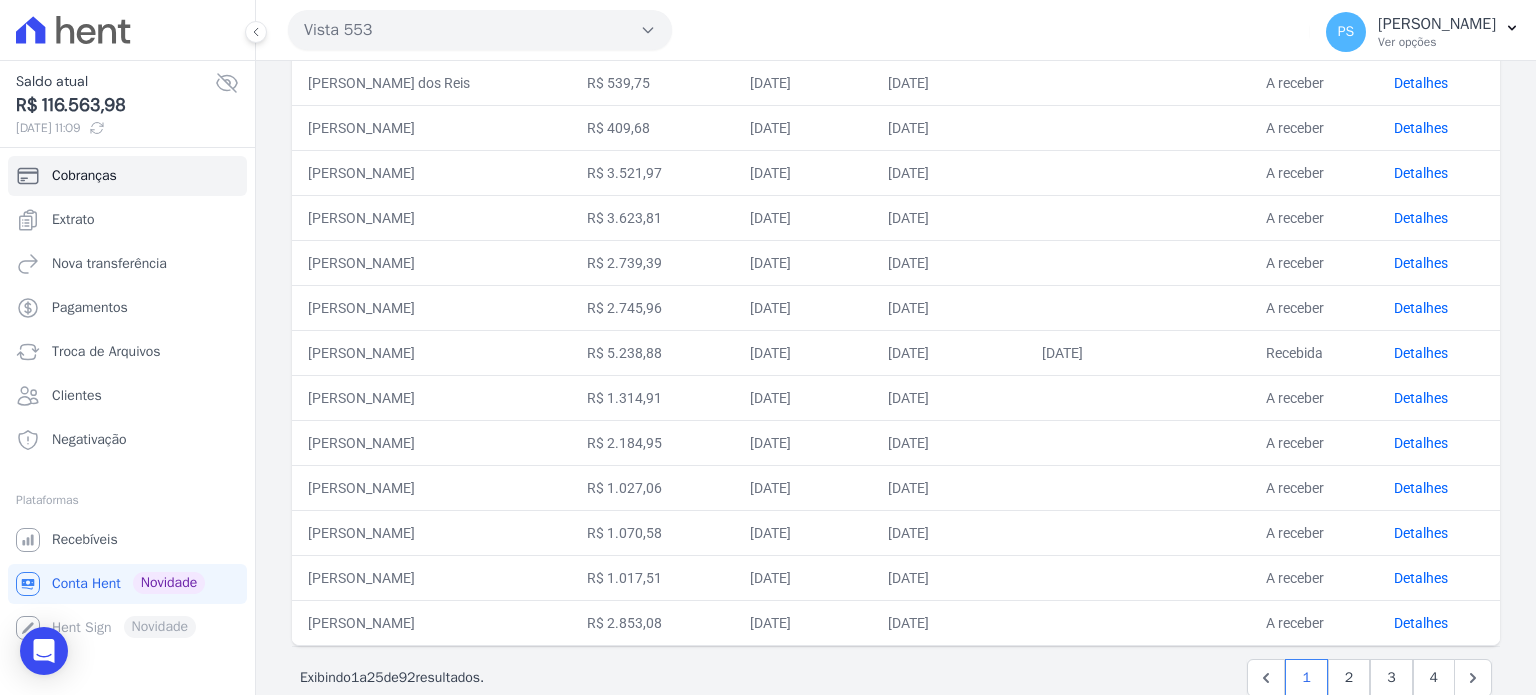 scroll, scrollTop: 800, scrollLeft: 0, axis: vertical 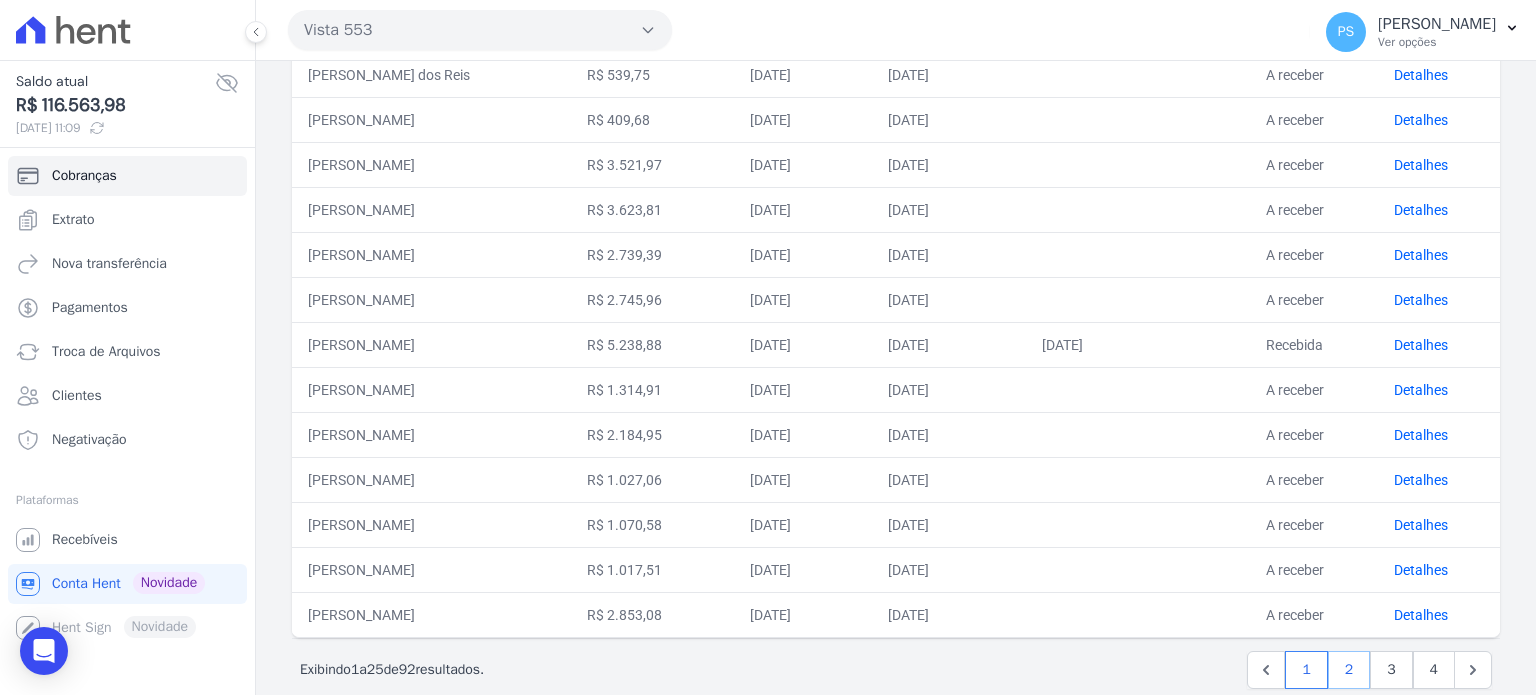 click on "2" at bounding box center [1349, 670] 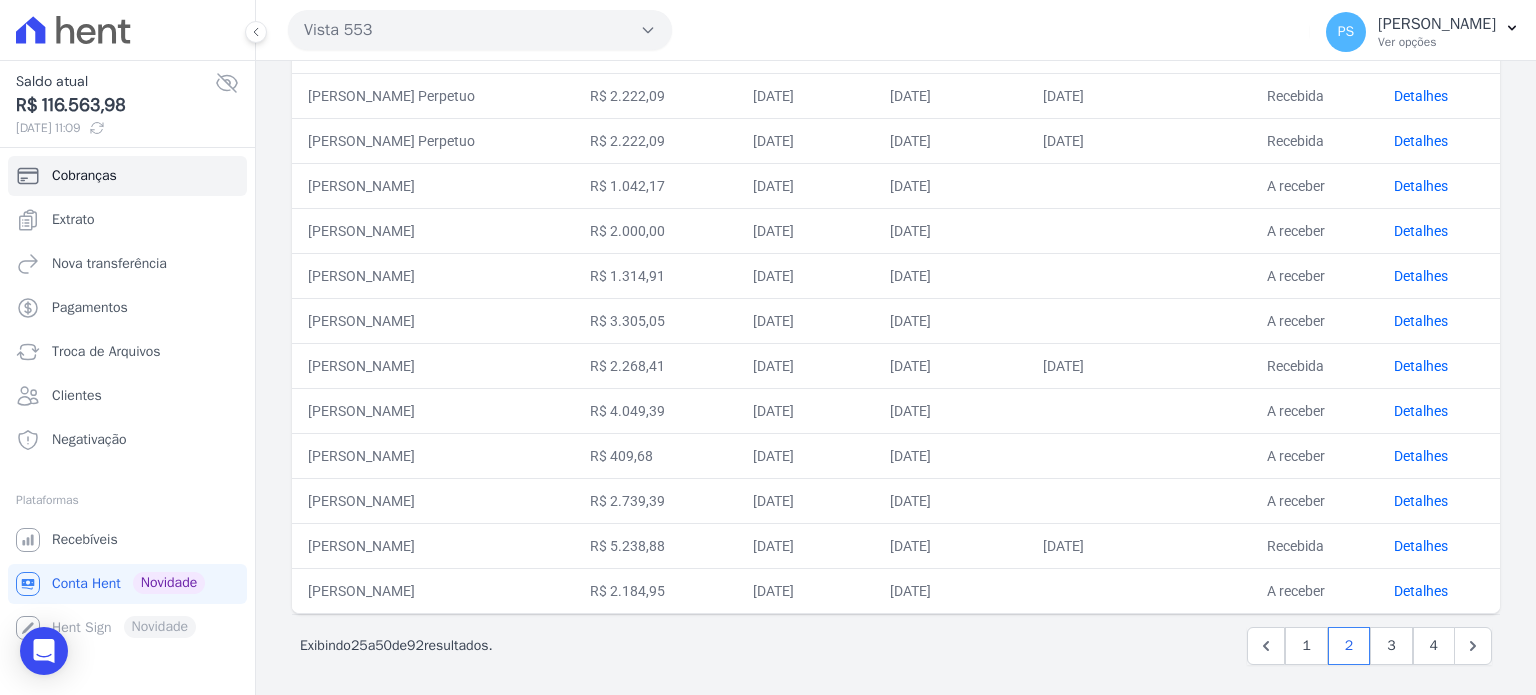 scroll, scrollTop: 826, scrollLeft: 0, axis: vertical 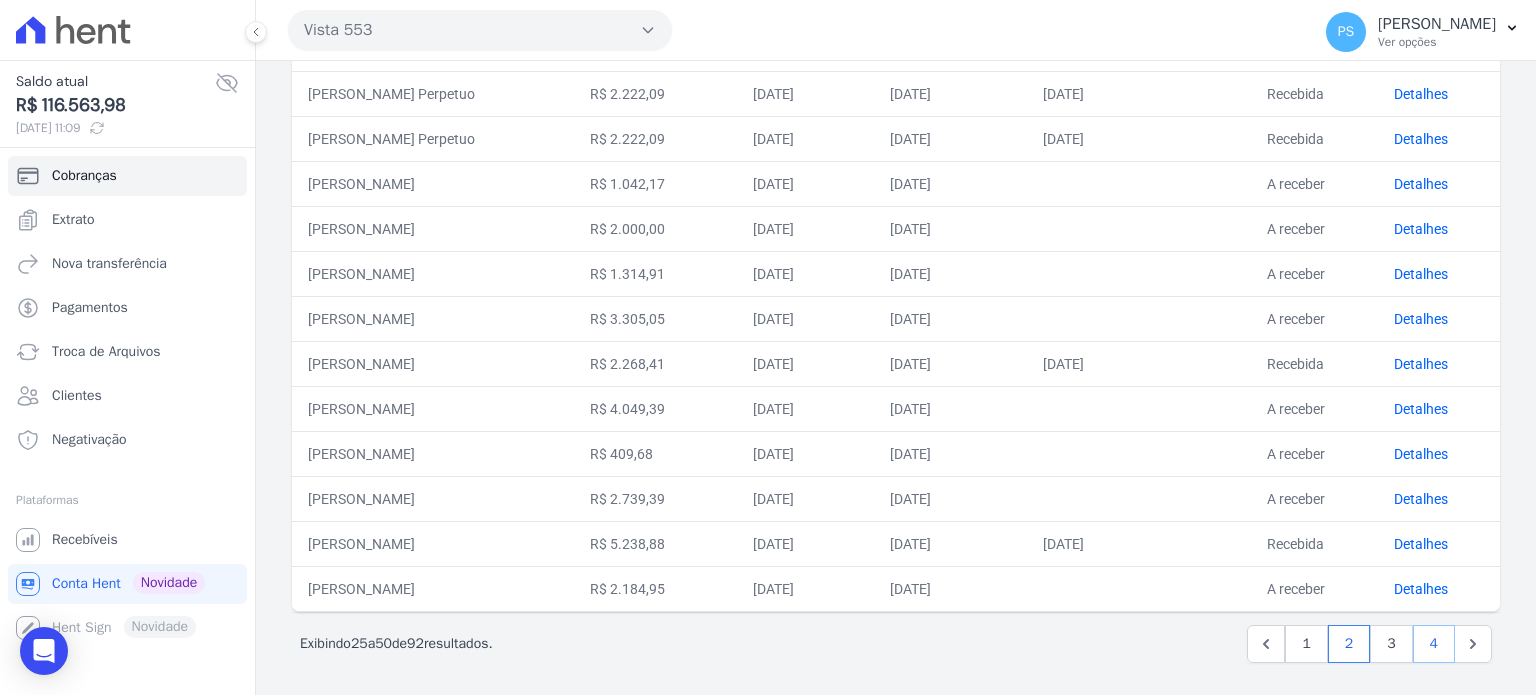 click on "4" at bounding box center (1434, 644) 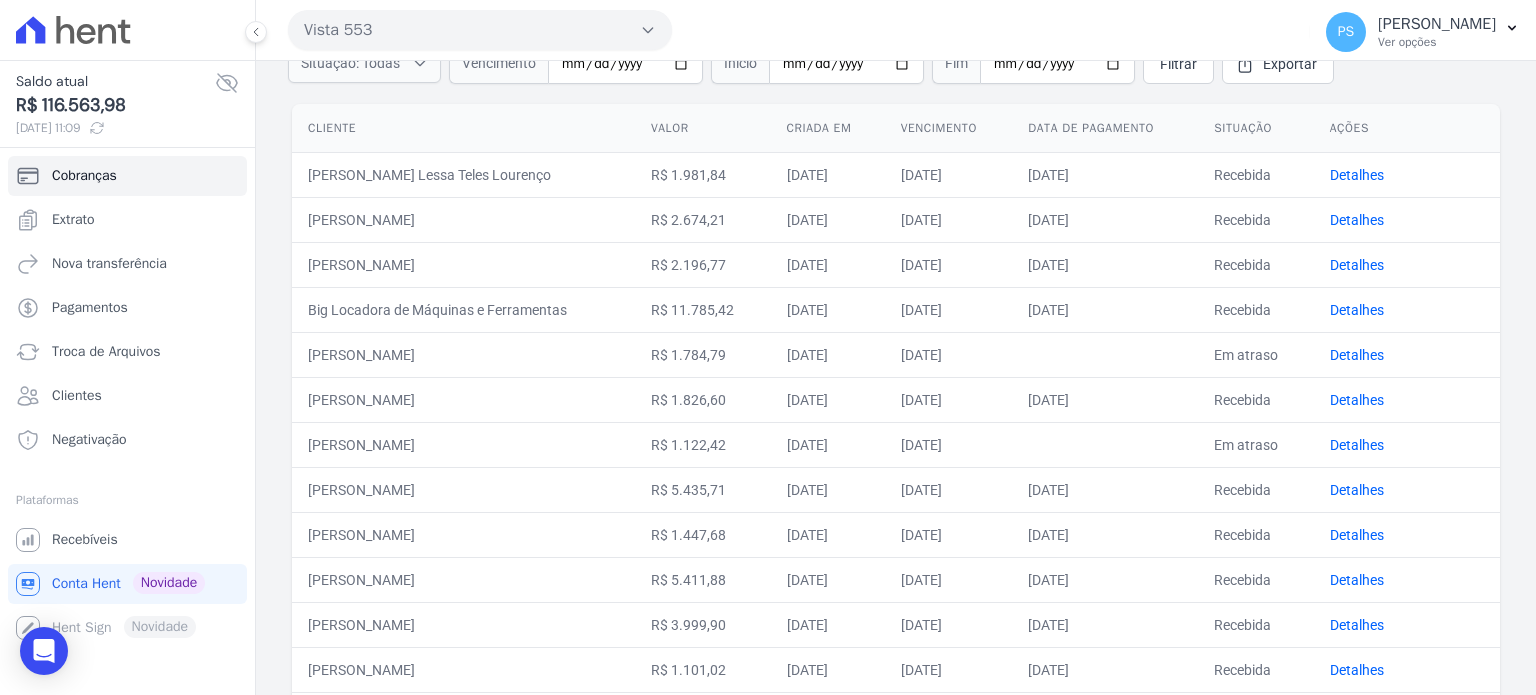 scroll, scrollTop: 68, scrollLeft: 0, axis: vertical 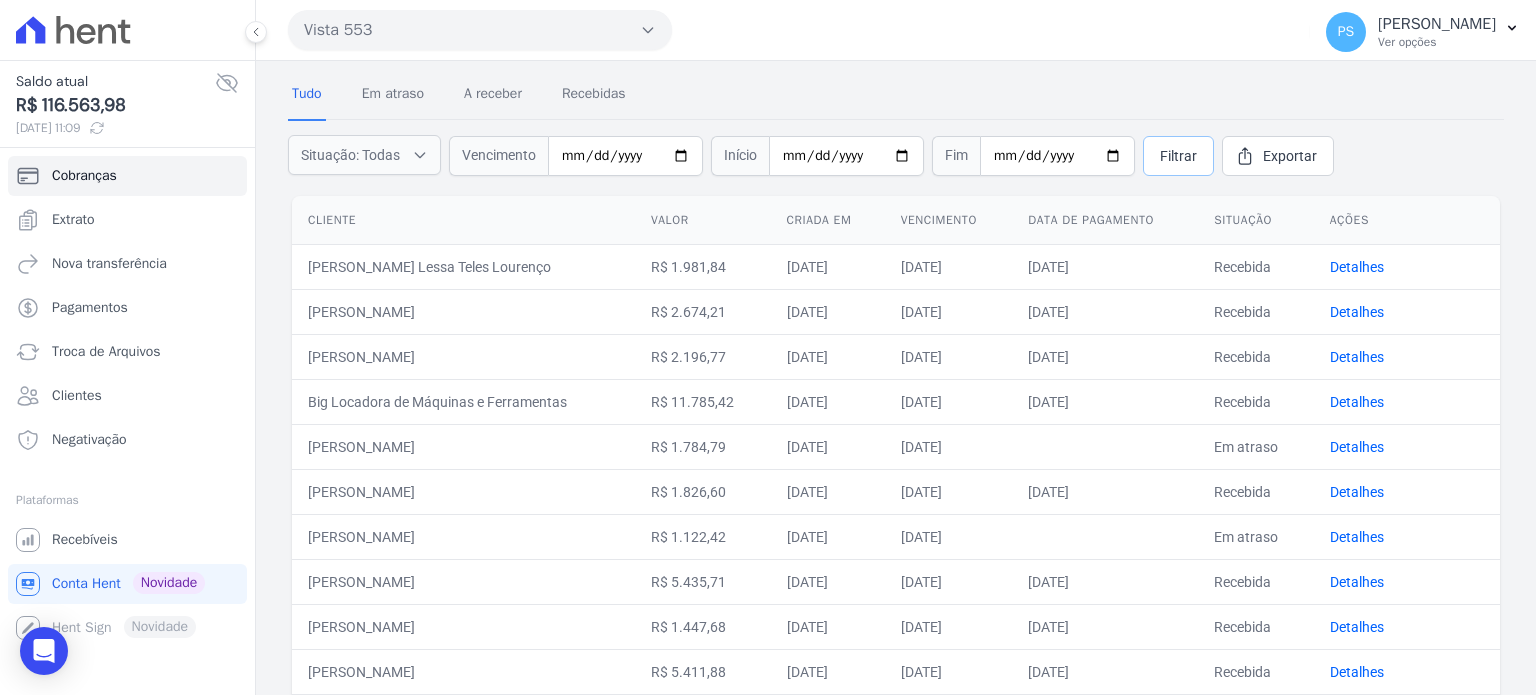 click on "Filtrar" at bounding box center [1178, 156] 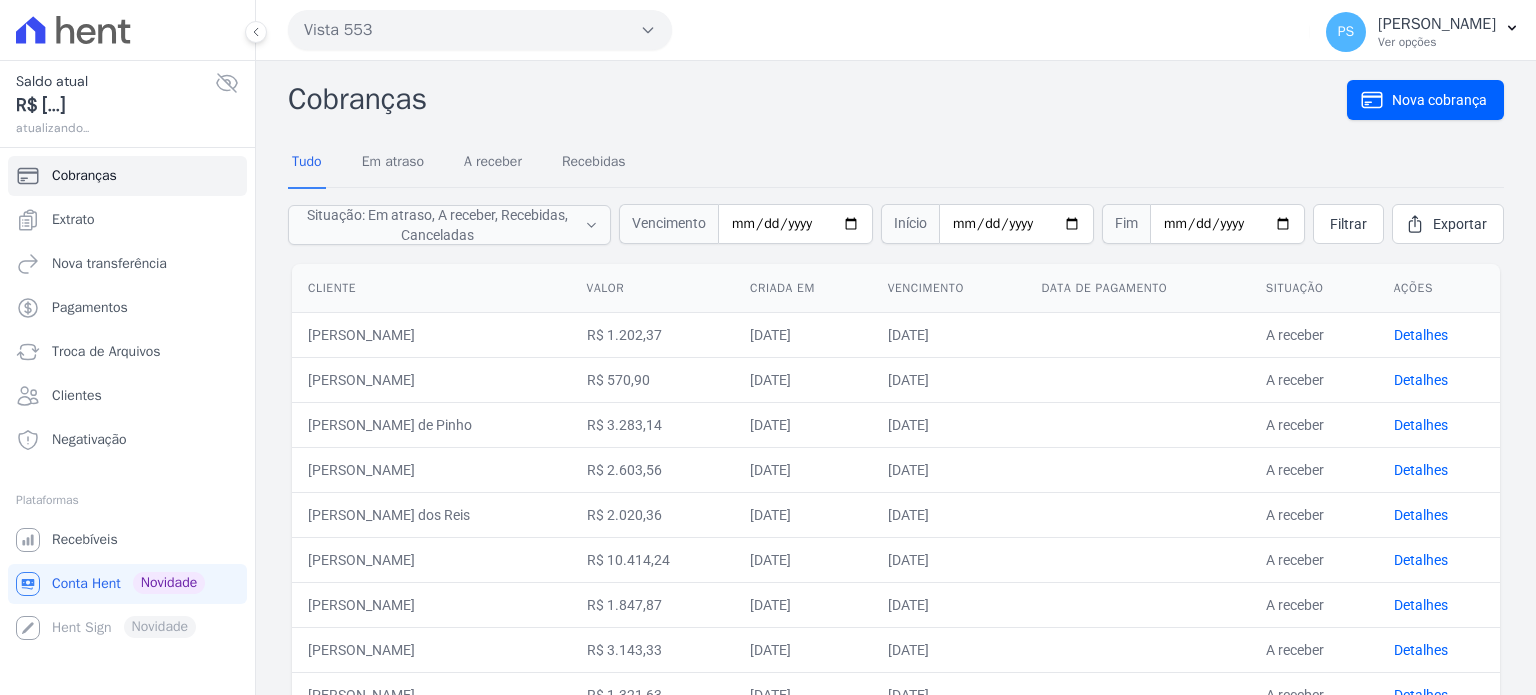 scroll, scrollTop: 0, scrollLeft: 0, axis: both 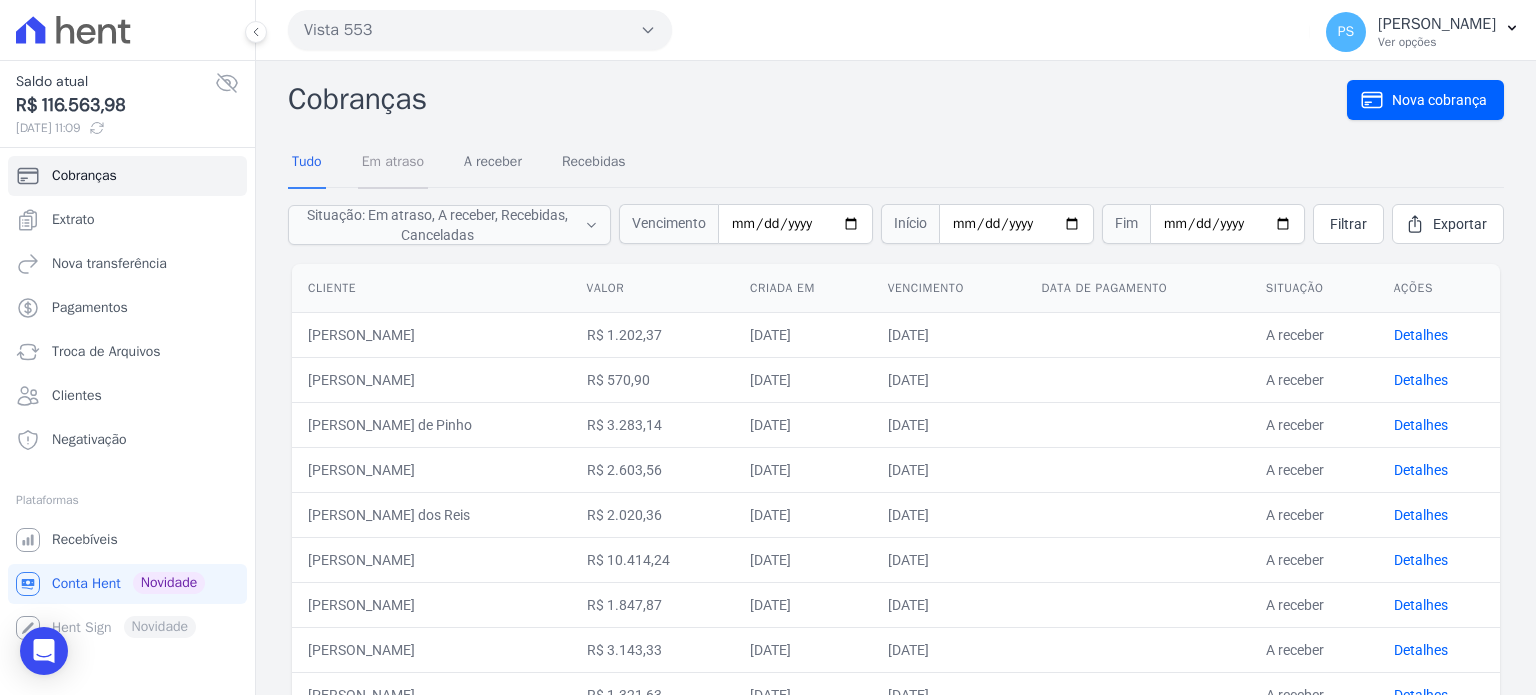 click on "Em atraso" at bounding box center [393, 163] 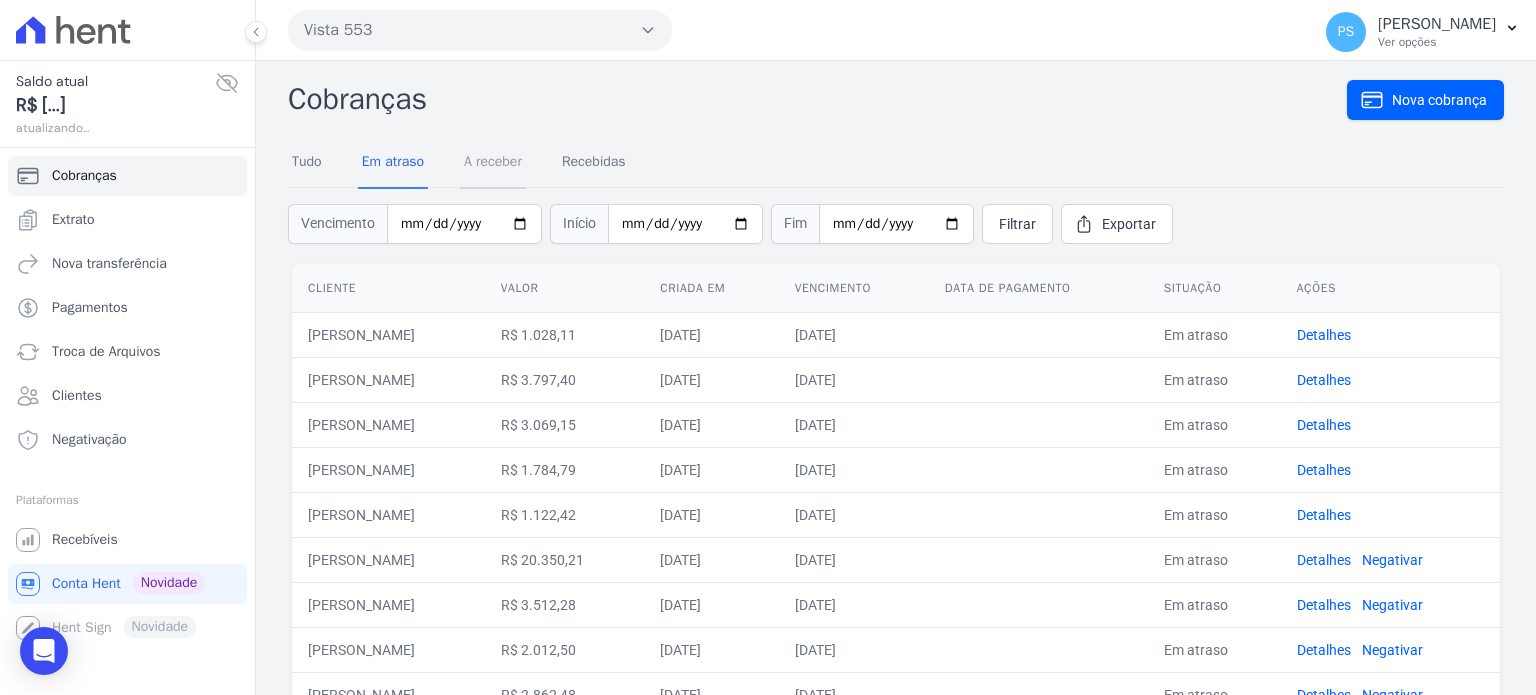 click on "A receber" at bounding box center [493, 163] 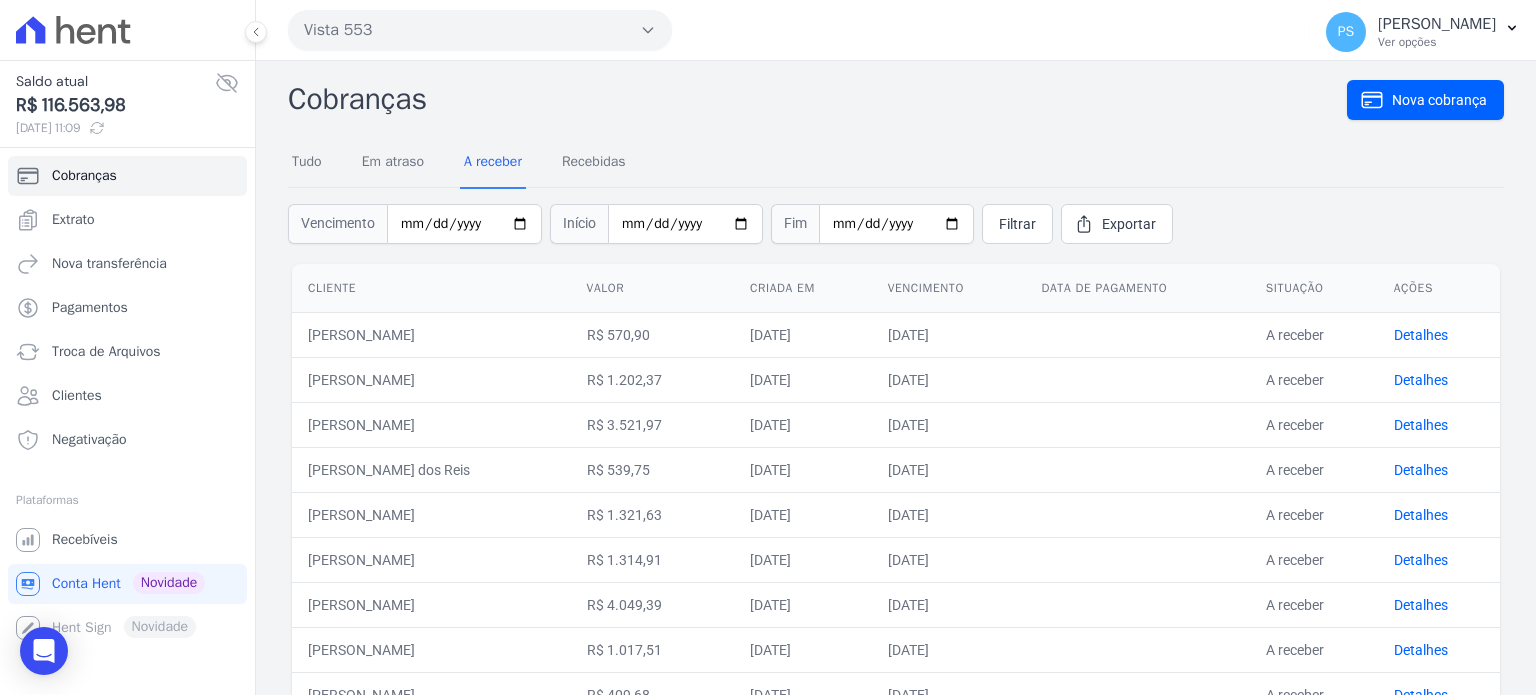 drag, startPoint x: 402, startPoint y: 471, endPoint x: 1334, endPoint y: 474, distance: 932.0048 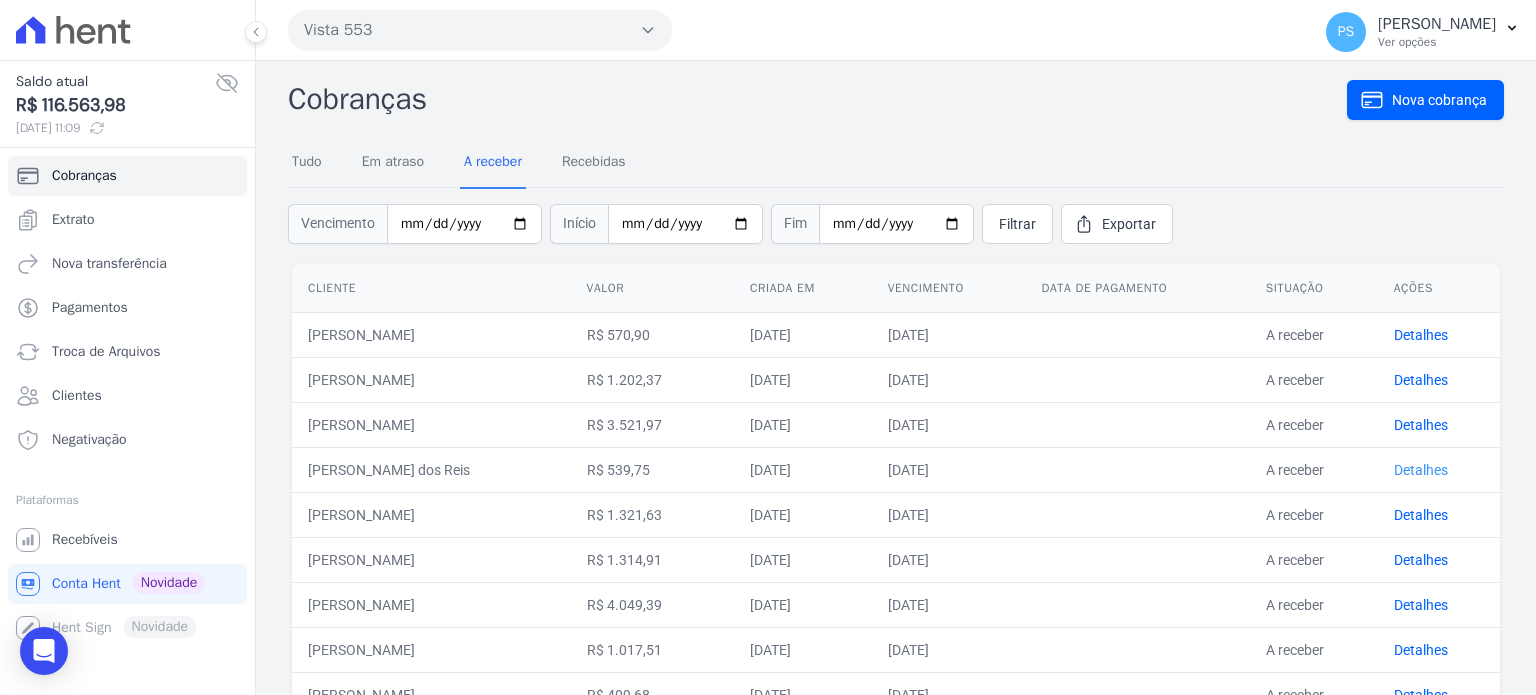 click on "Detalhes" at bounding box center (1421, 470) 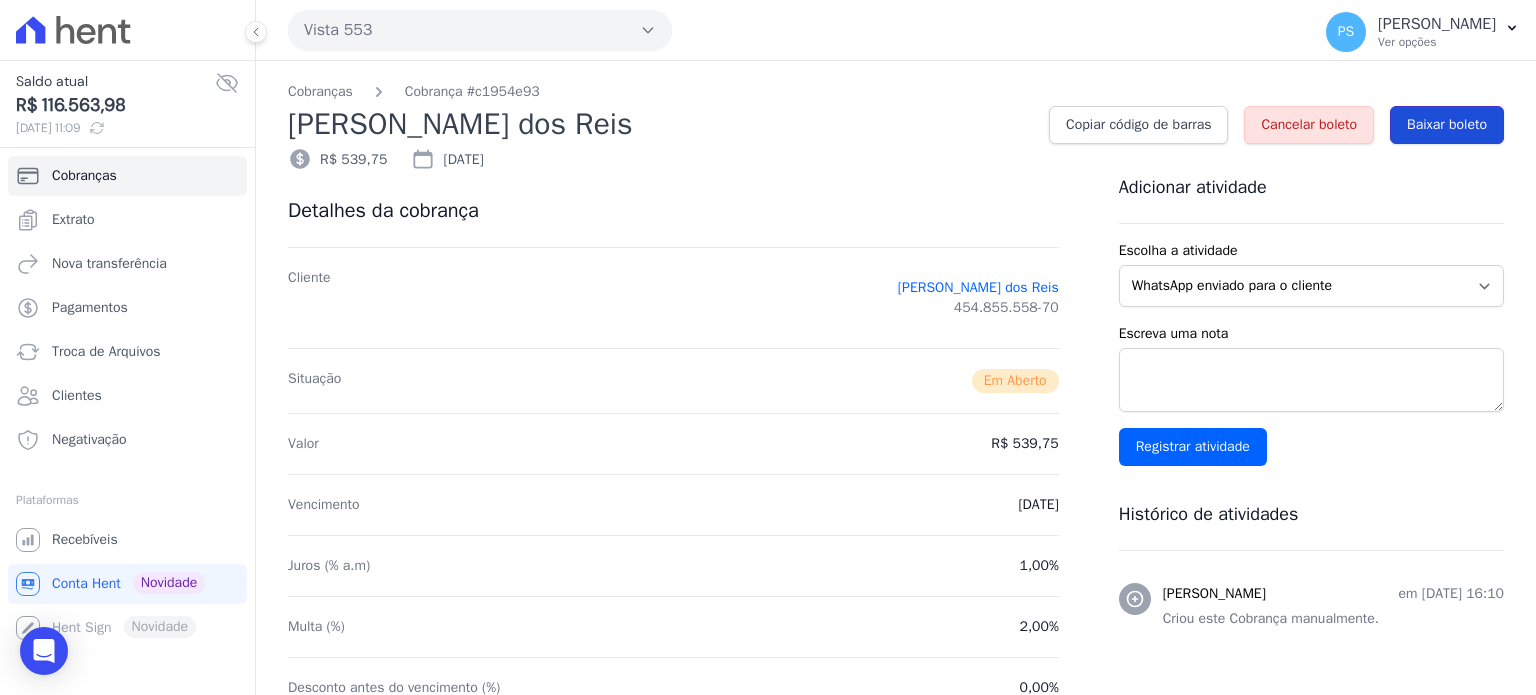 click on "Baixar boleto" at bounding box center [1447, 125] 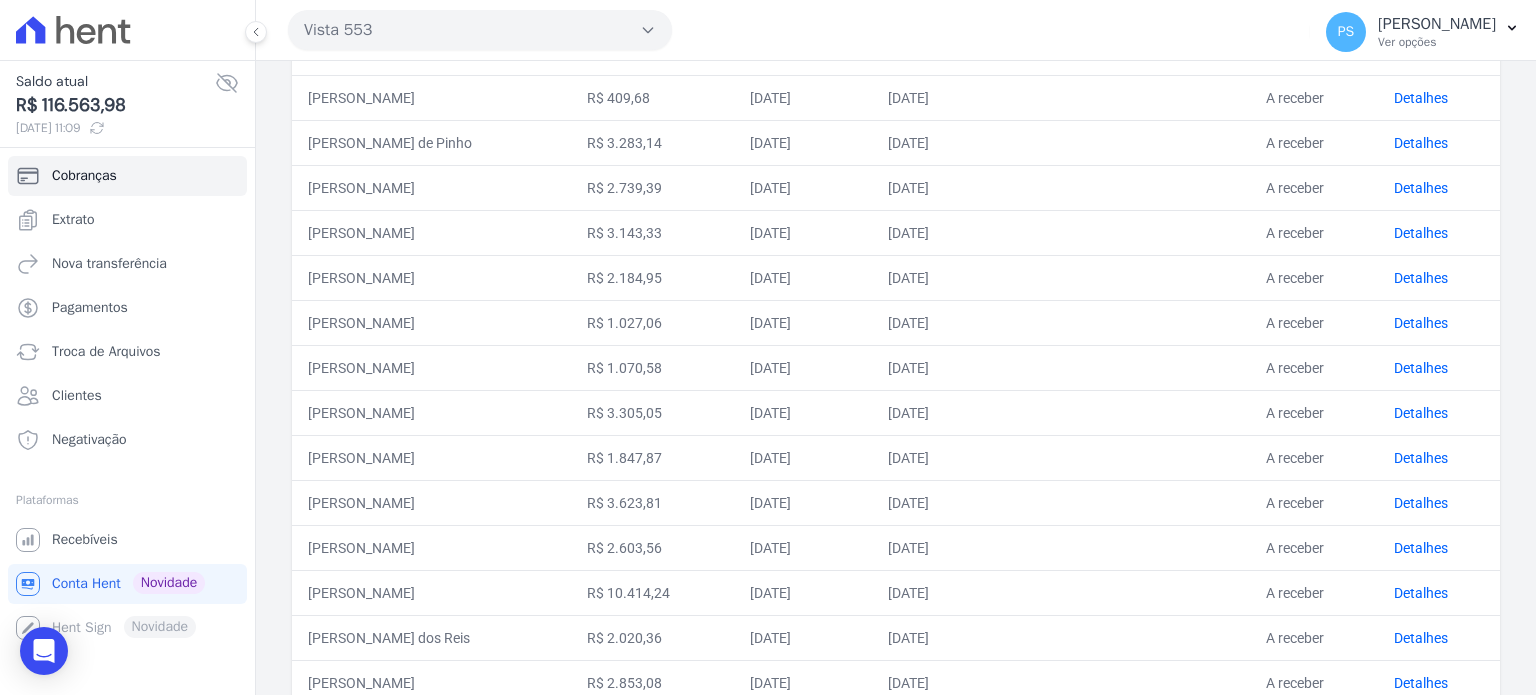 scroll, scrollTop: 600, scrollLeft: 0, axis: vertical 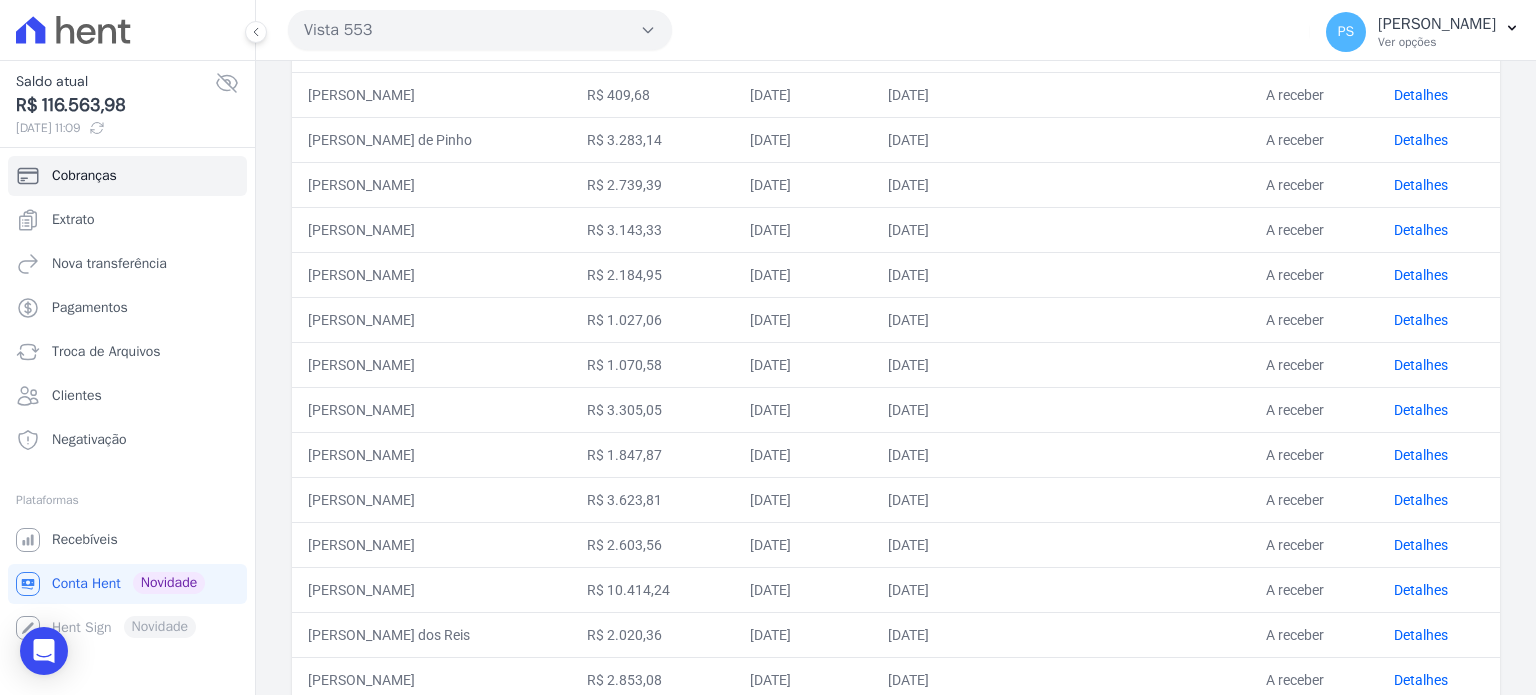 drag, startPoint x: 519, startPoint y: 628, endPoint x: 1416, endPoint y: 641, distance: 897.0942 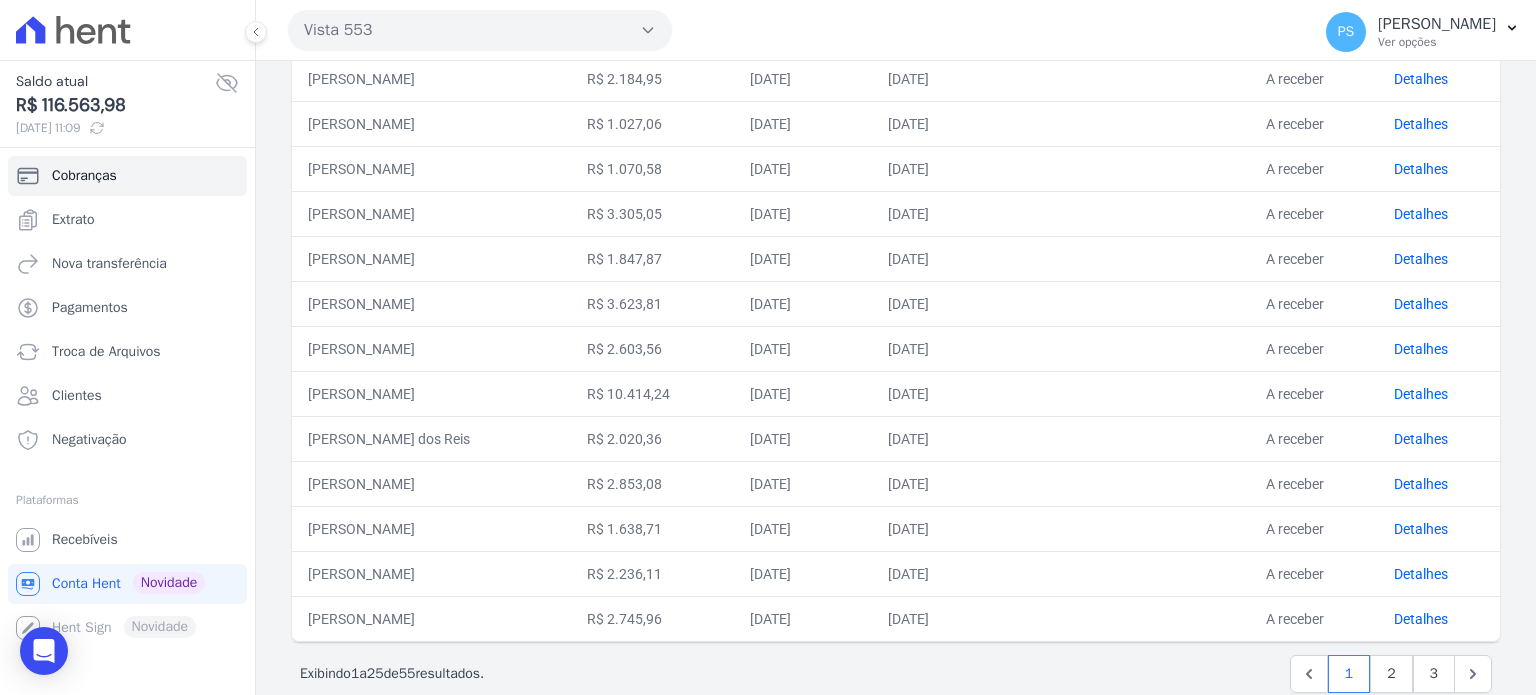 scroll, scrollTop: 826, scrollLeft: 0, axis: vertical 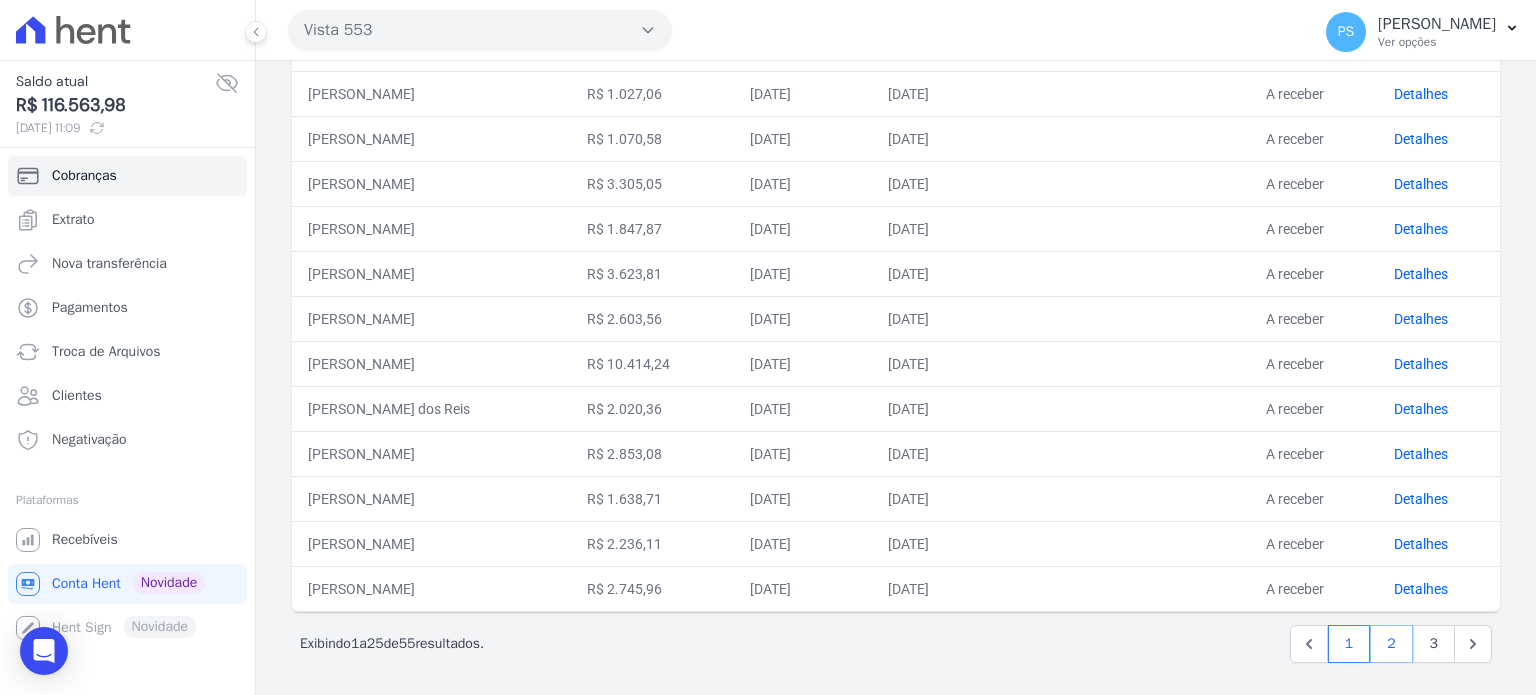 click on "2" at bounding box center [1391, 644] 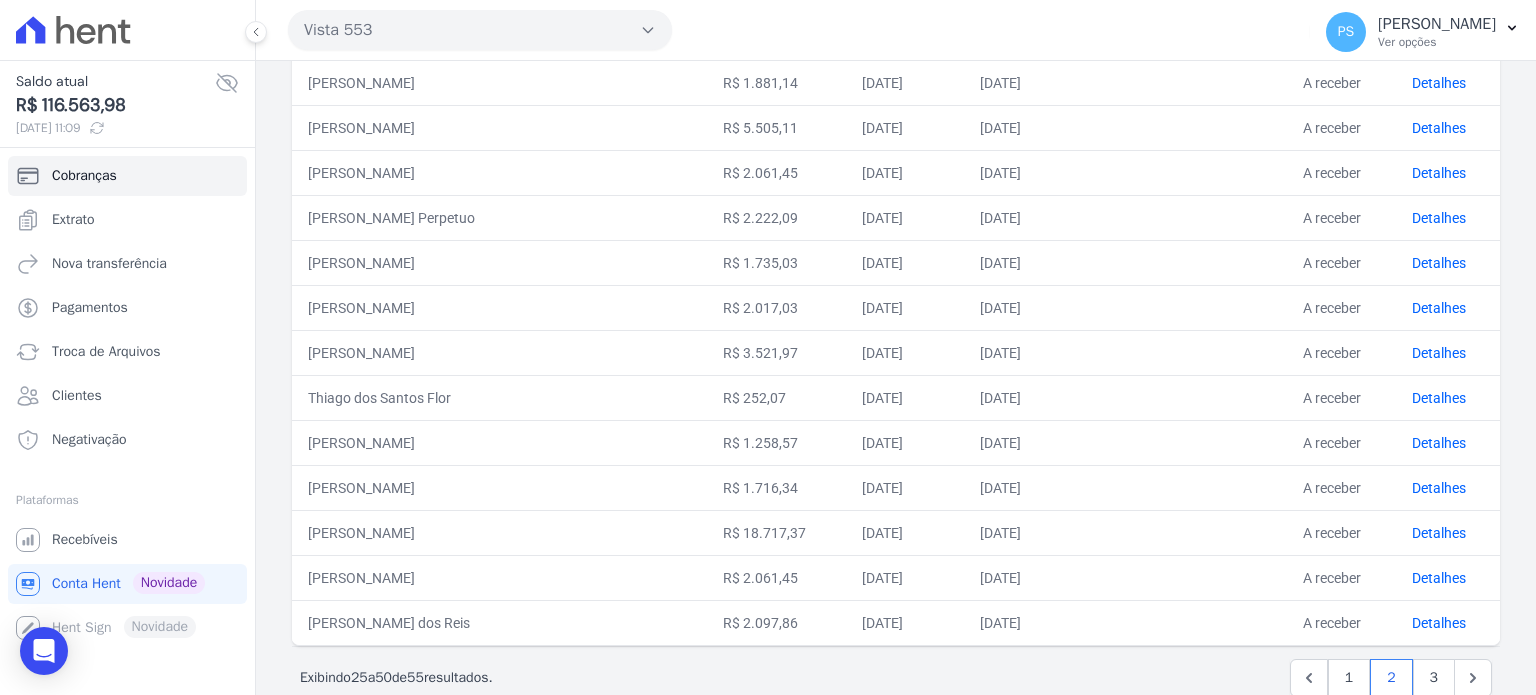 scroll, scrollTop: 826, scrollLeft: 0, axis: vertical 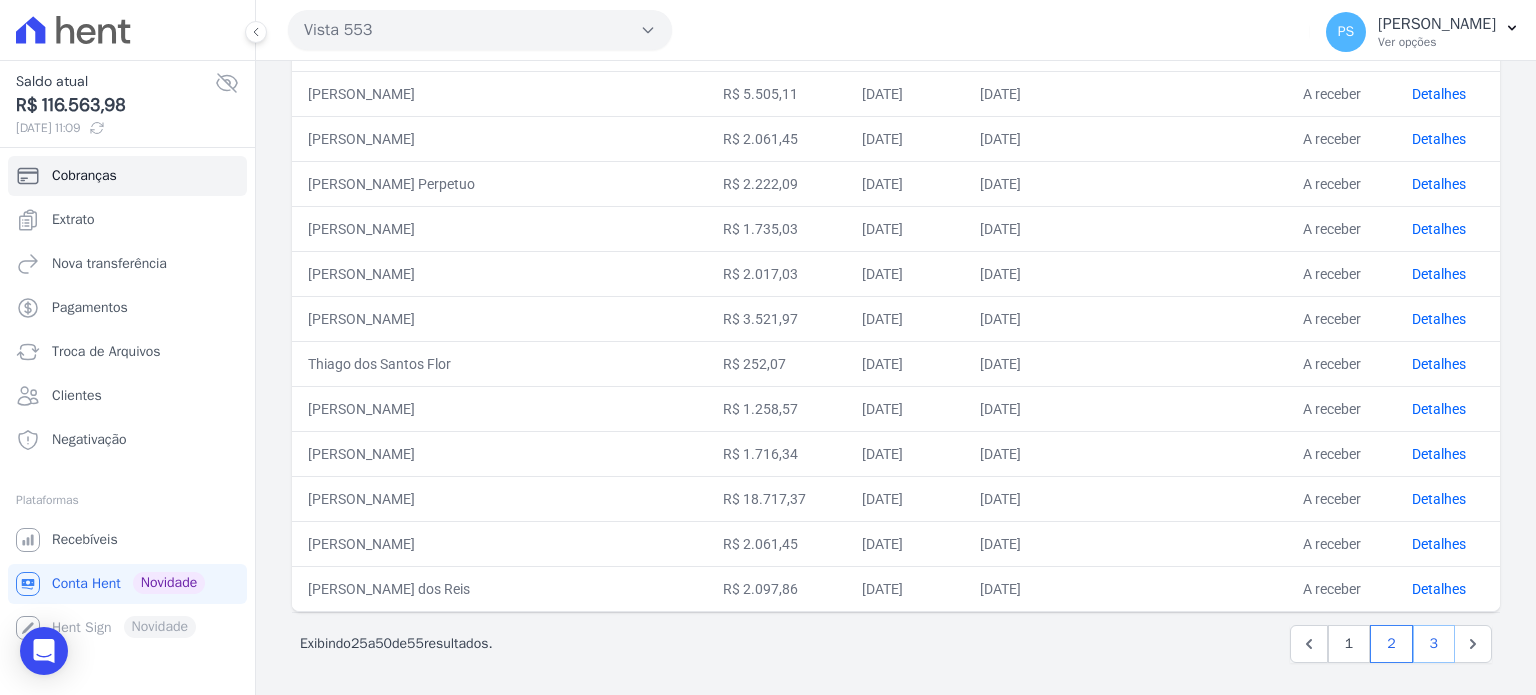 click on "3" at bounding box center (1434, 644) 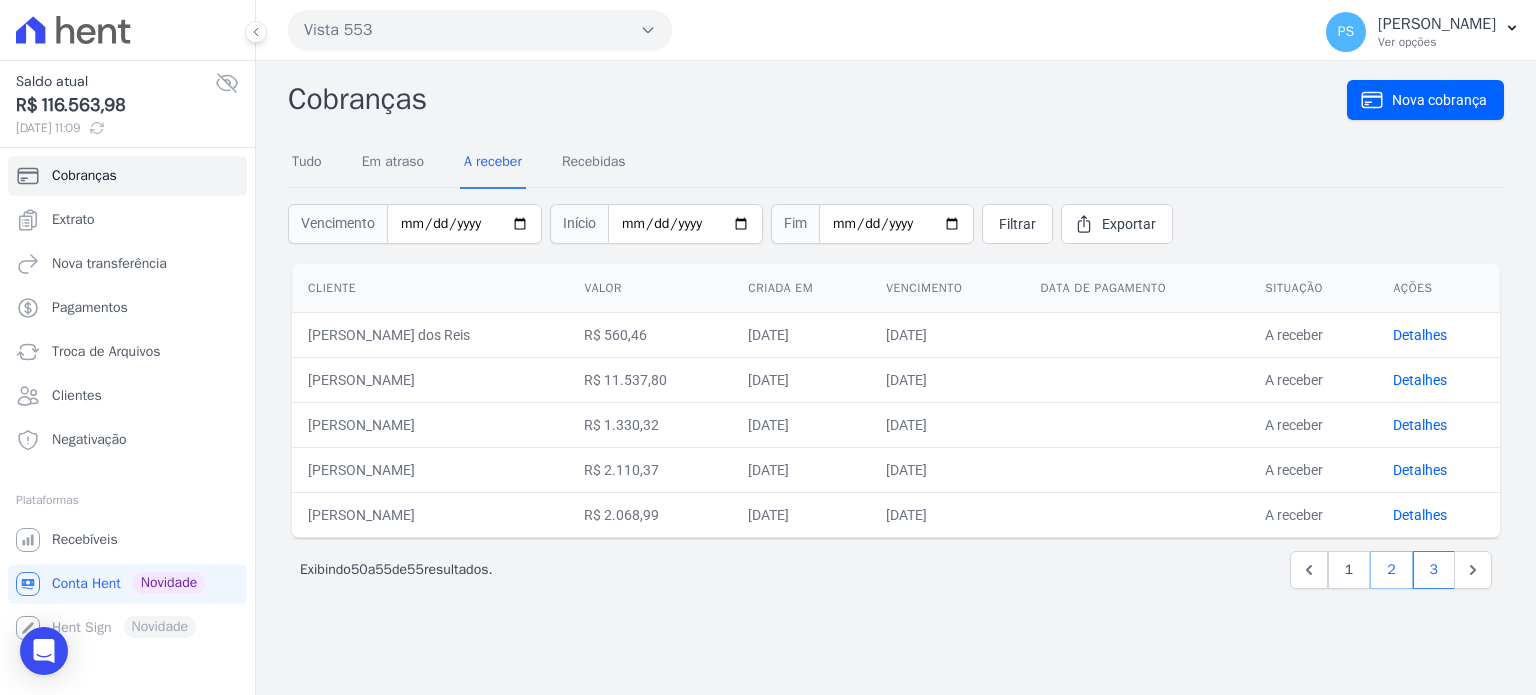 click on "2" at bounding box center [1391, 570] 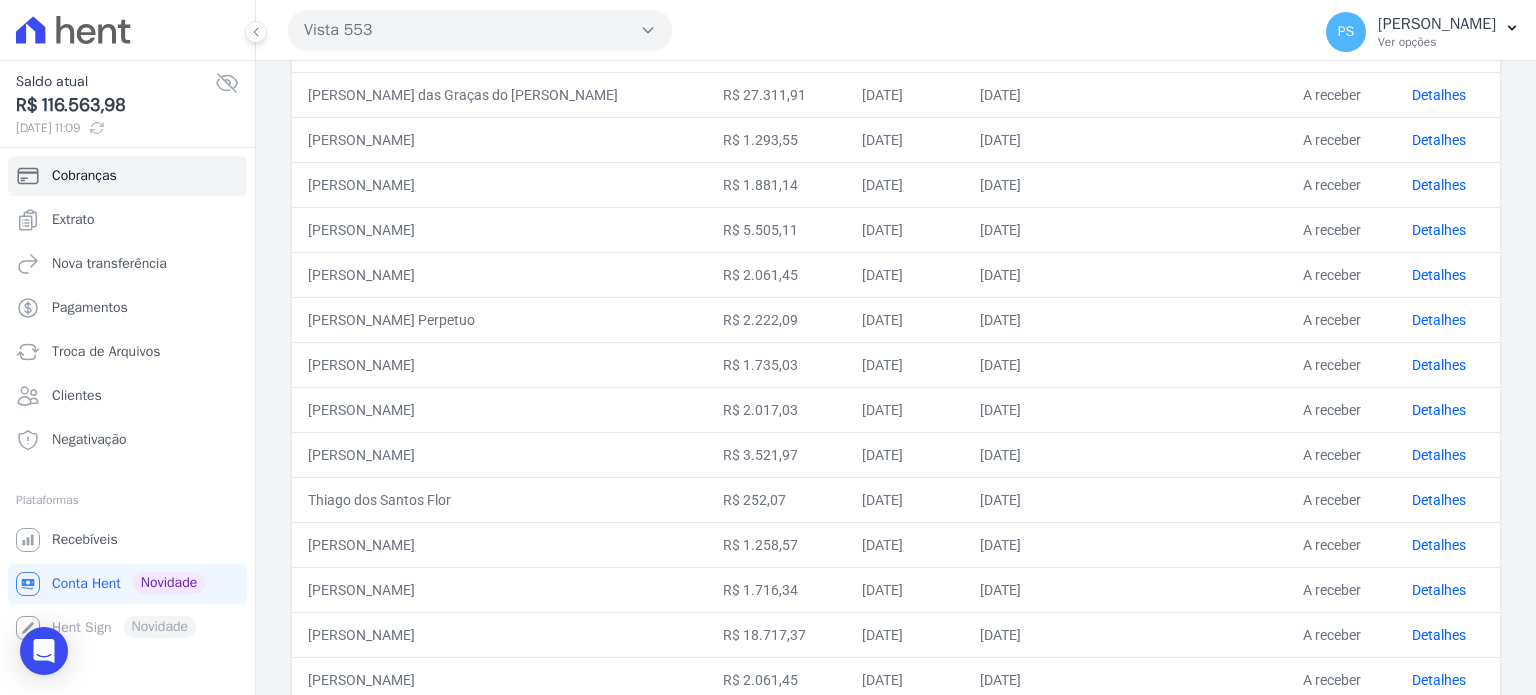 scroll, scrollTop: 826, scrollLeft: 0, axis: vertical 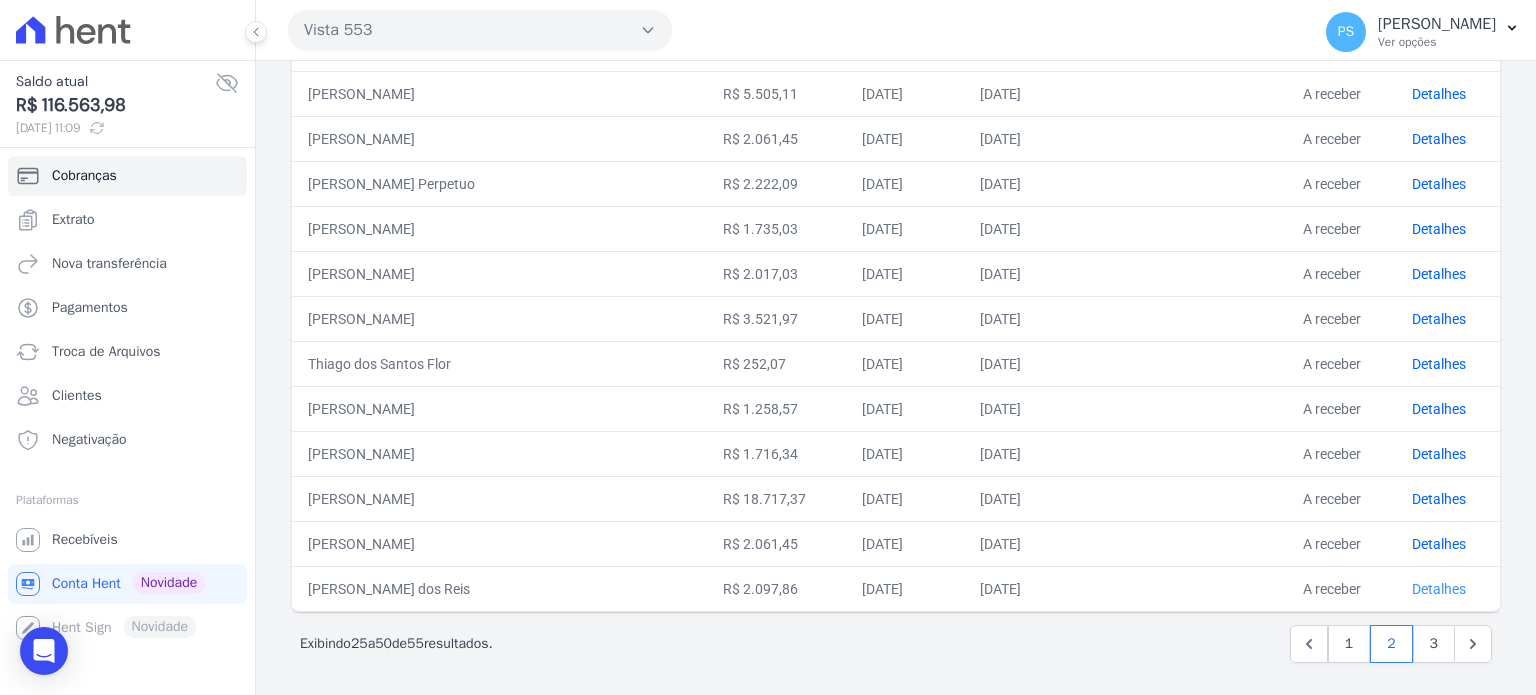 click on "Detalhes" at bounding box center [1439, 589] 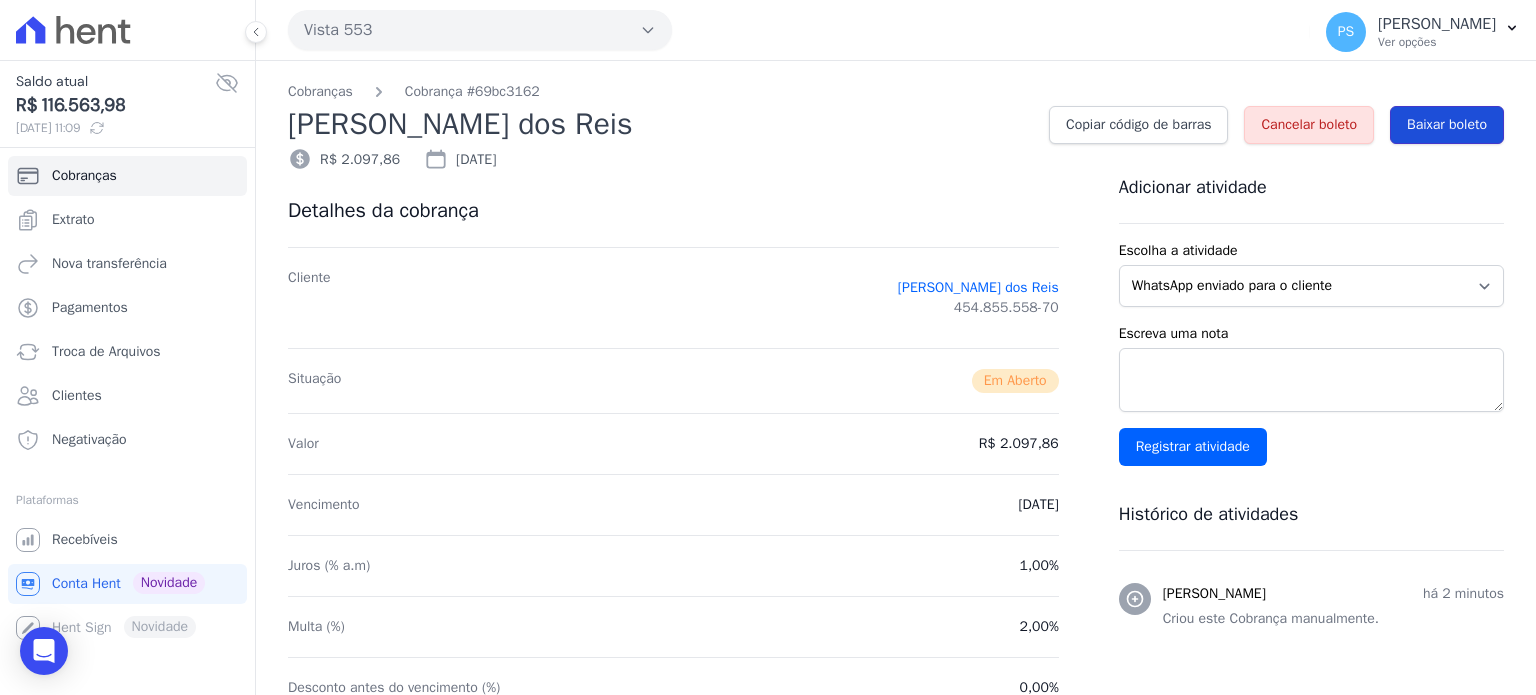 click on "Baixar boleto" at bounding box center [1447, 125] 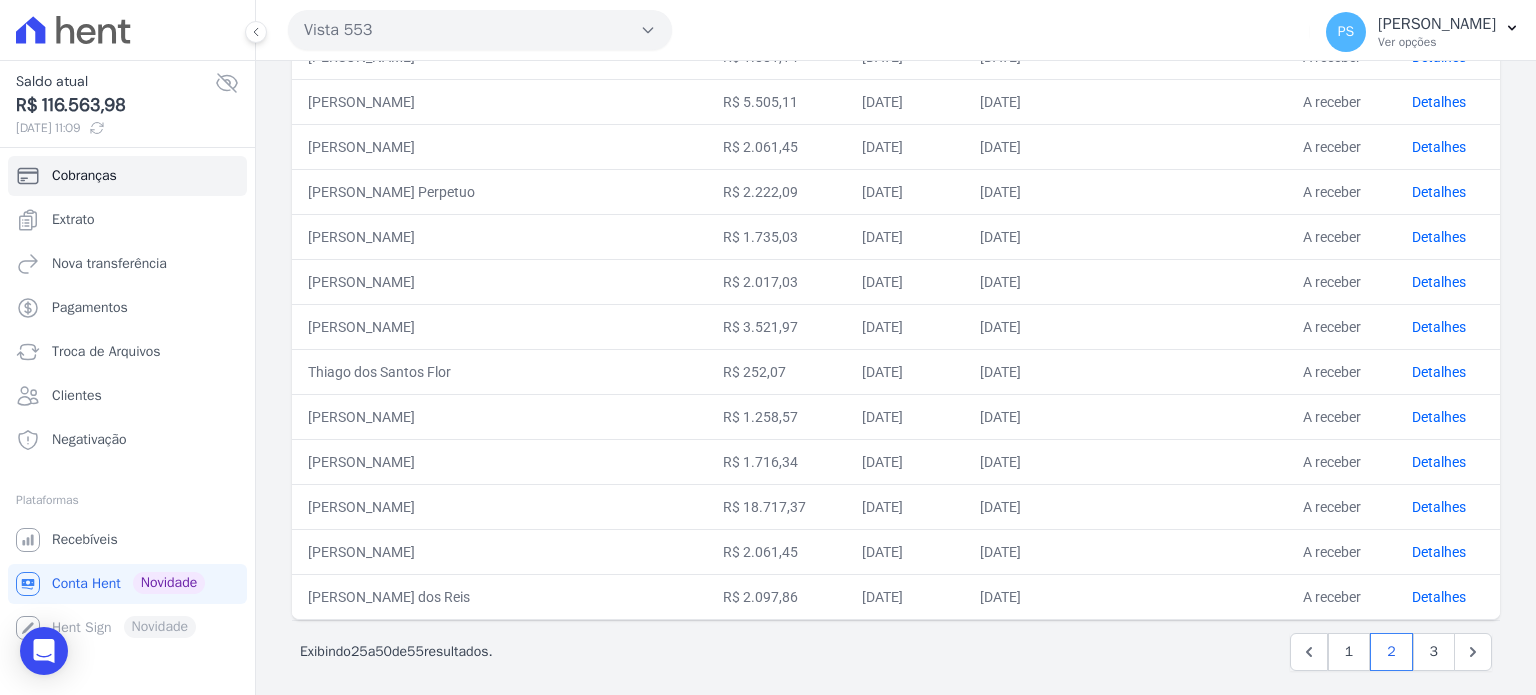 scroll, scrollTop: 826, scrollLeft: 0, axis: vertical 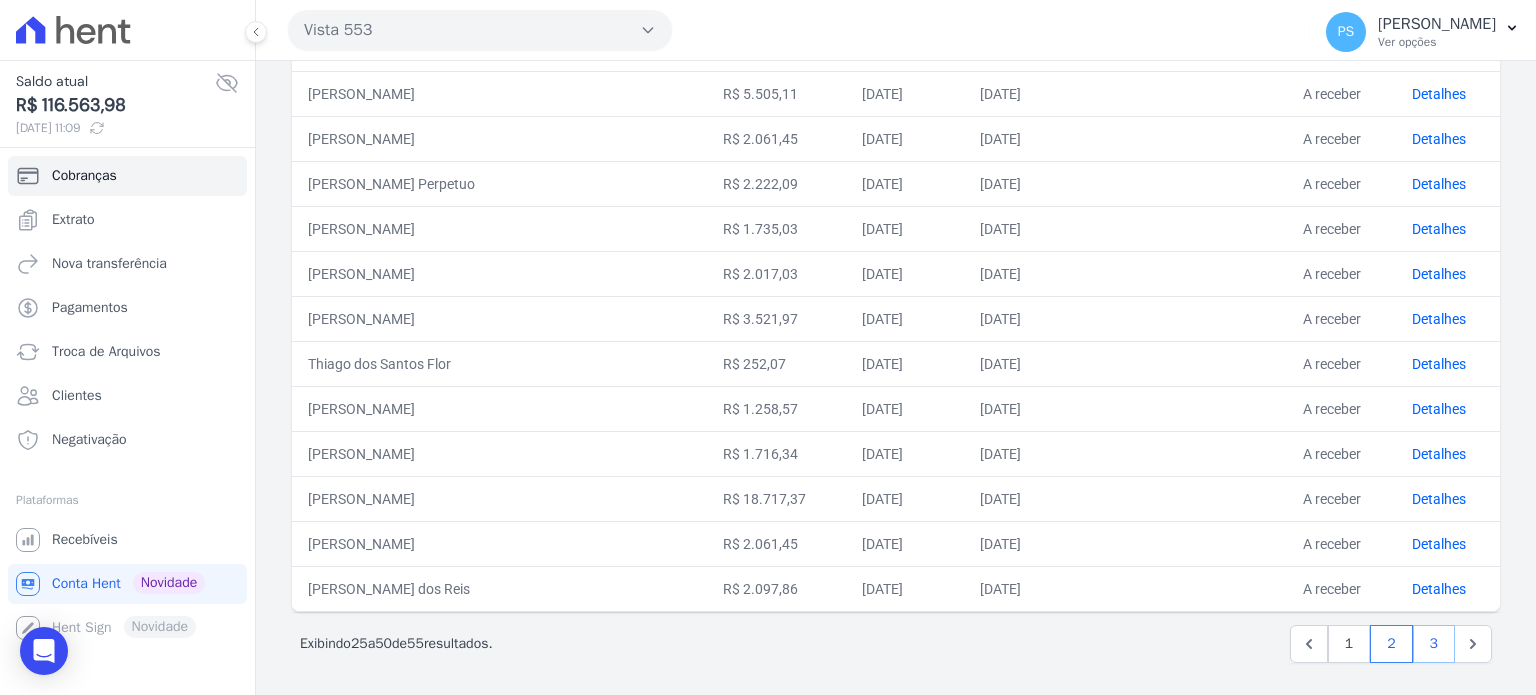 click on "3" at bounding box center (1434, 644) 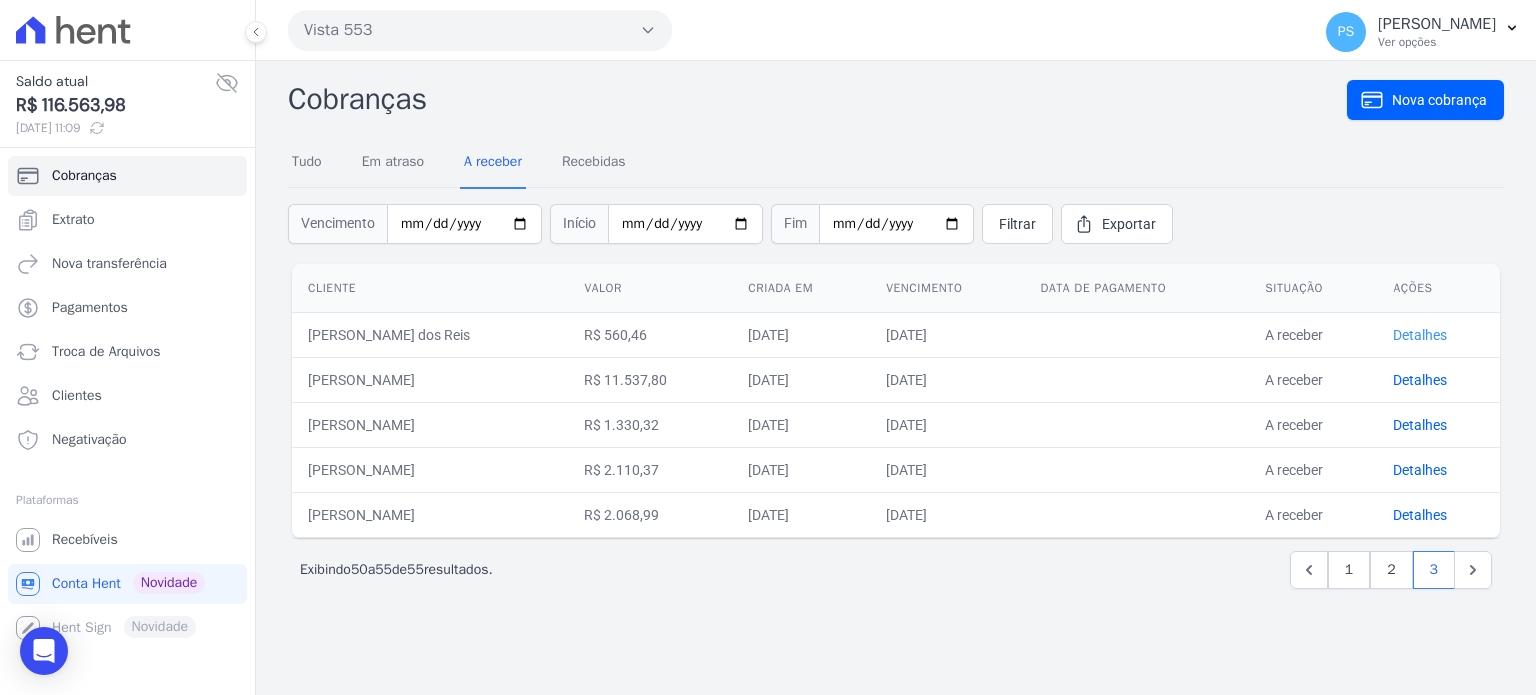 click on "Detalhes" at bounding box center (1420, 335) 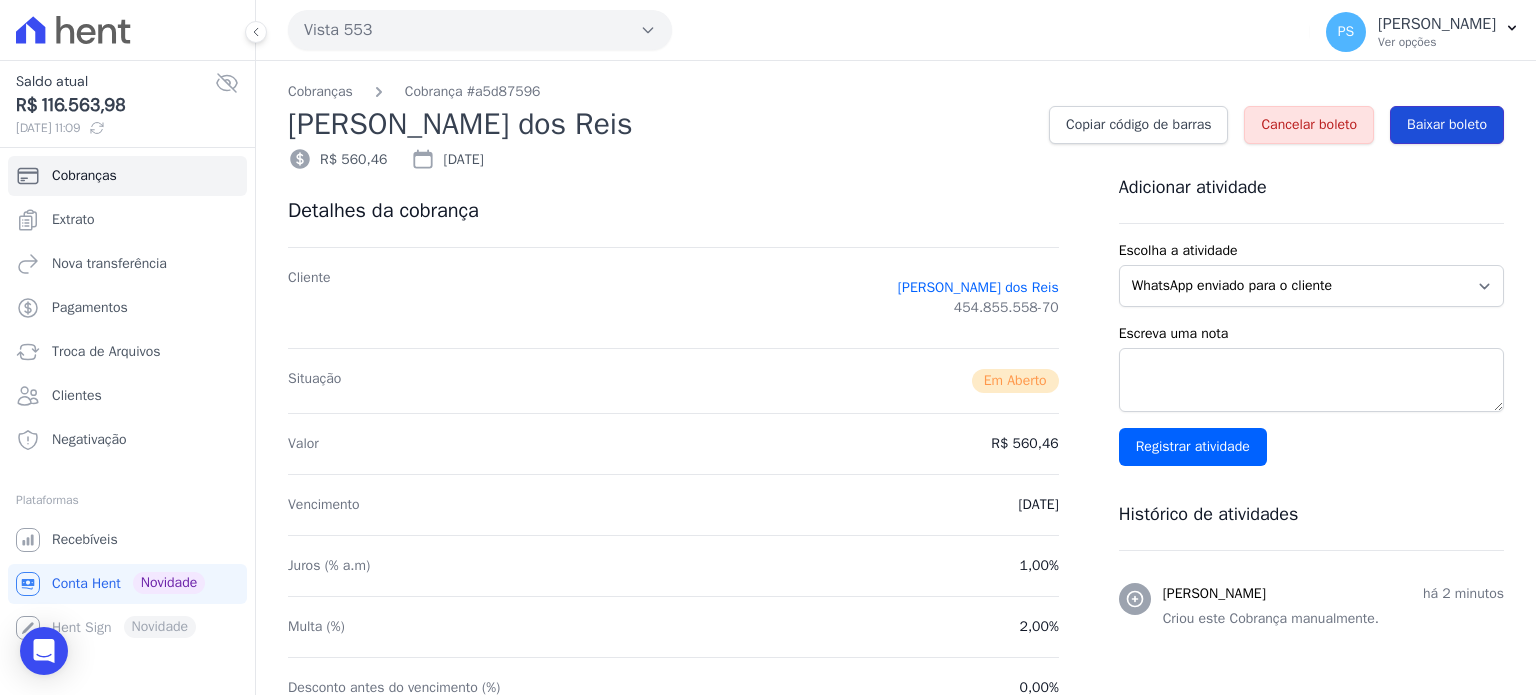 click on "Baixar boleto" at bounding box center (1447, 125) 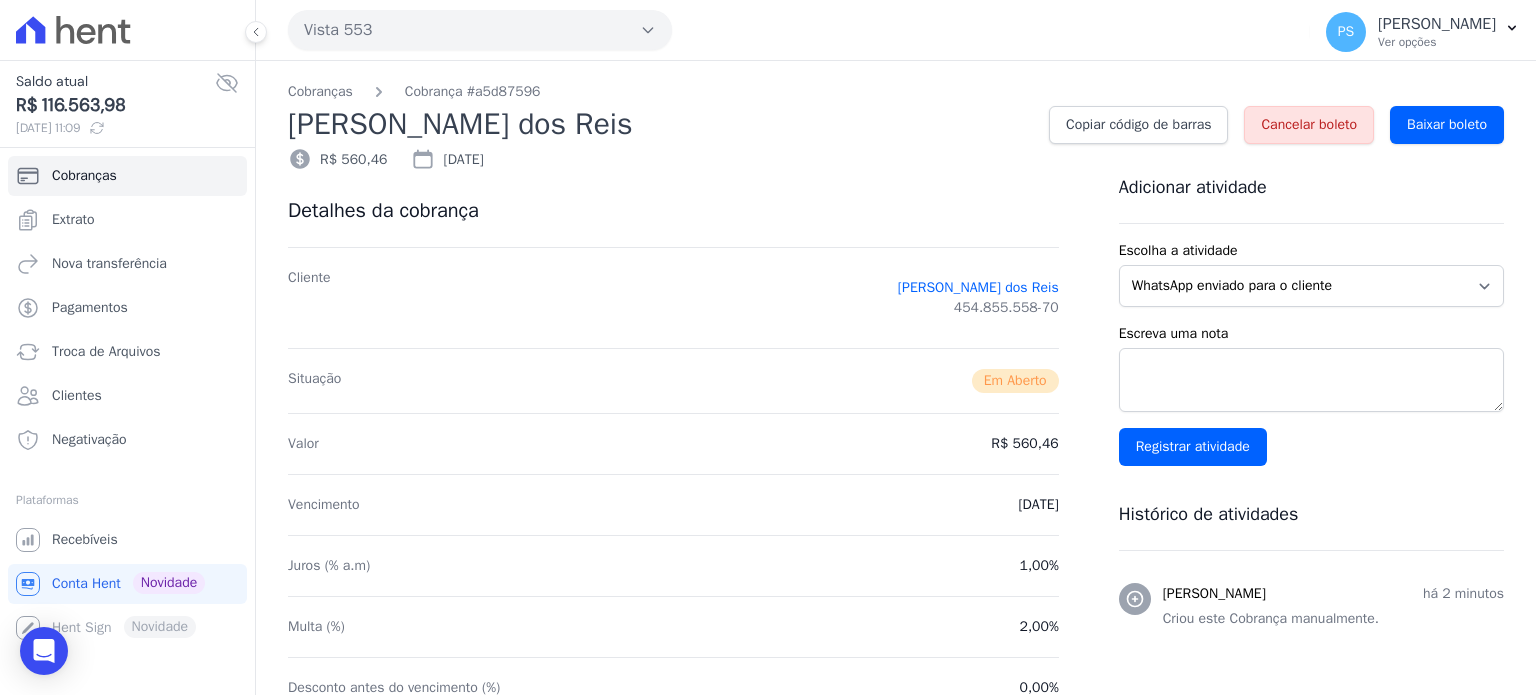 click on "Vista 553" at bounding box center [480, 30] 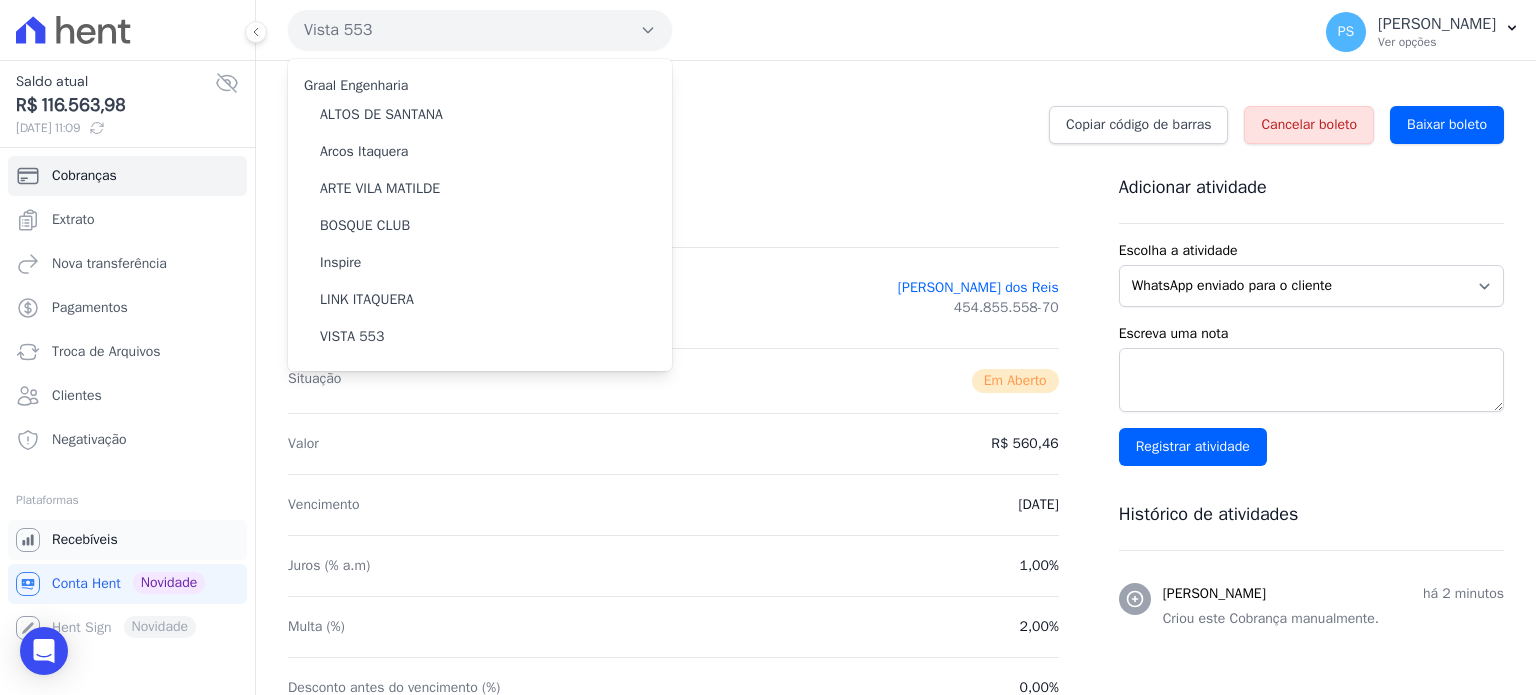 click on "Recebíveis" at bounding box center (85, 540) 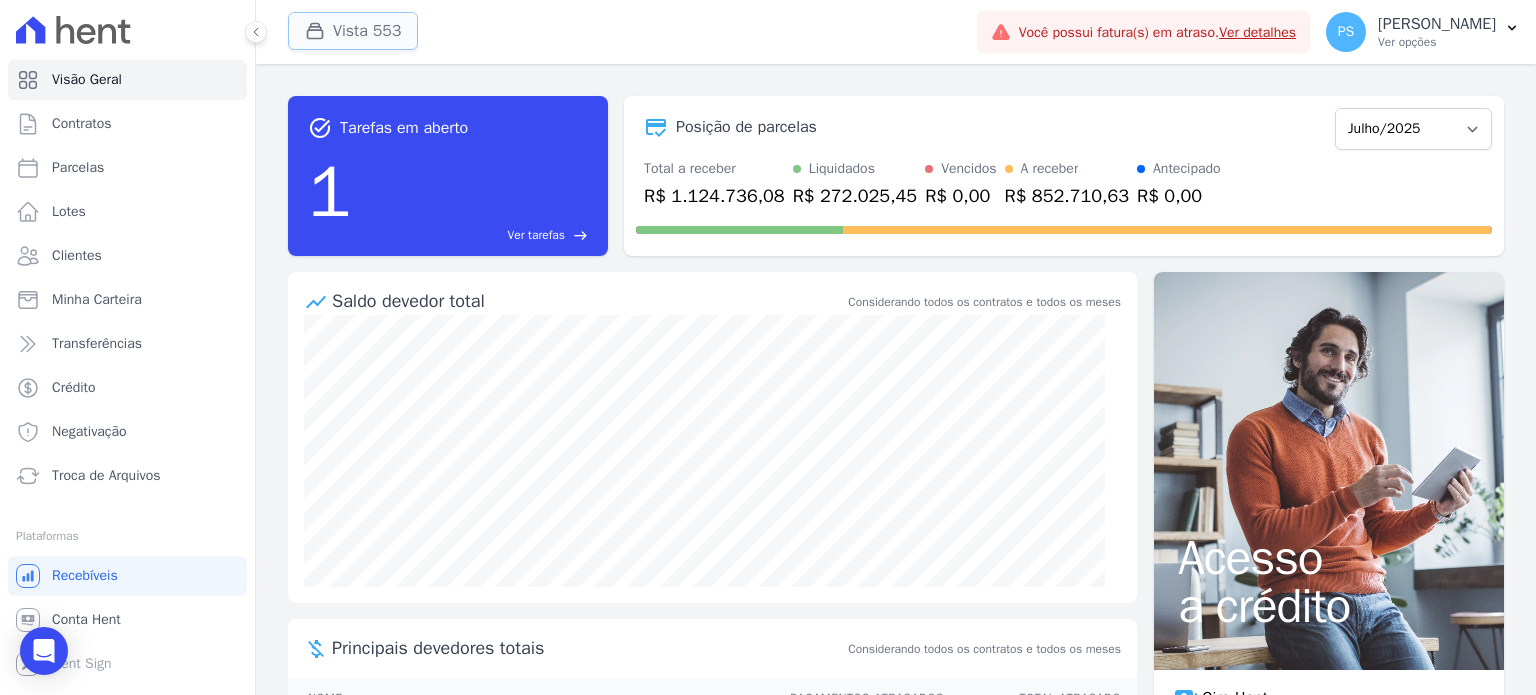 click on "Vista 553" at bounding box center (353, 31) 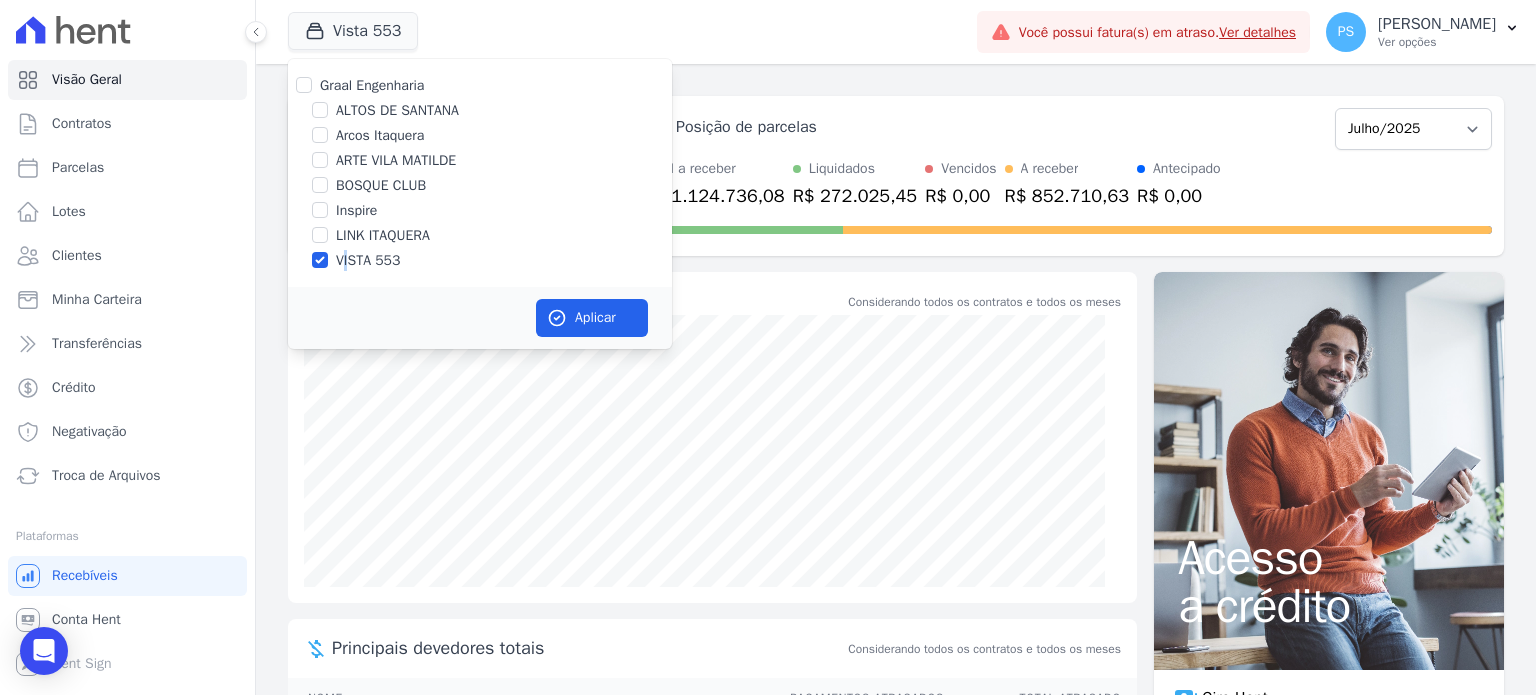 click on "VISTA 553" at bounding box center (368, 260) 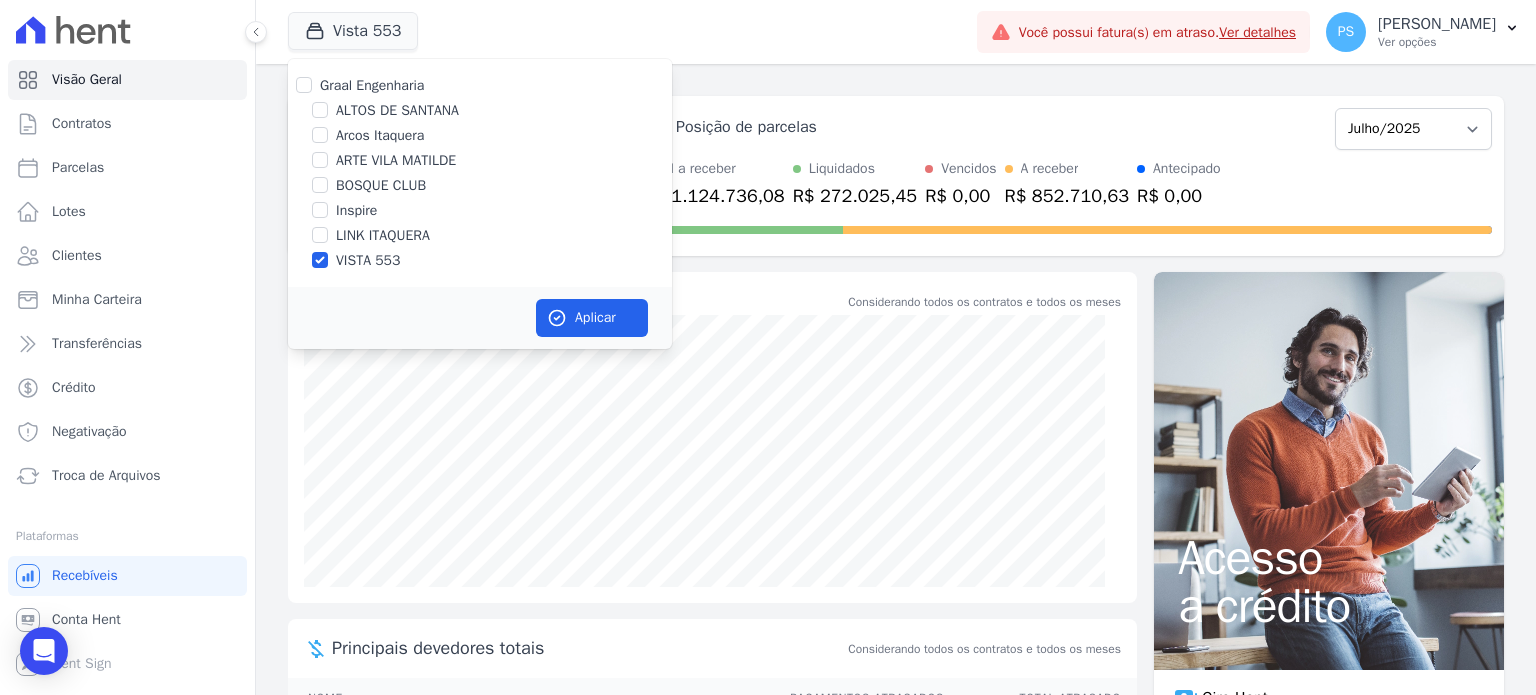 click on "ARTE VILA MATILDE" at bounding box center [396, 160] 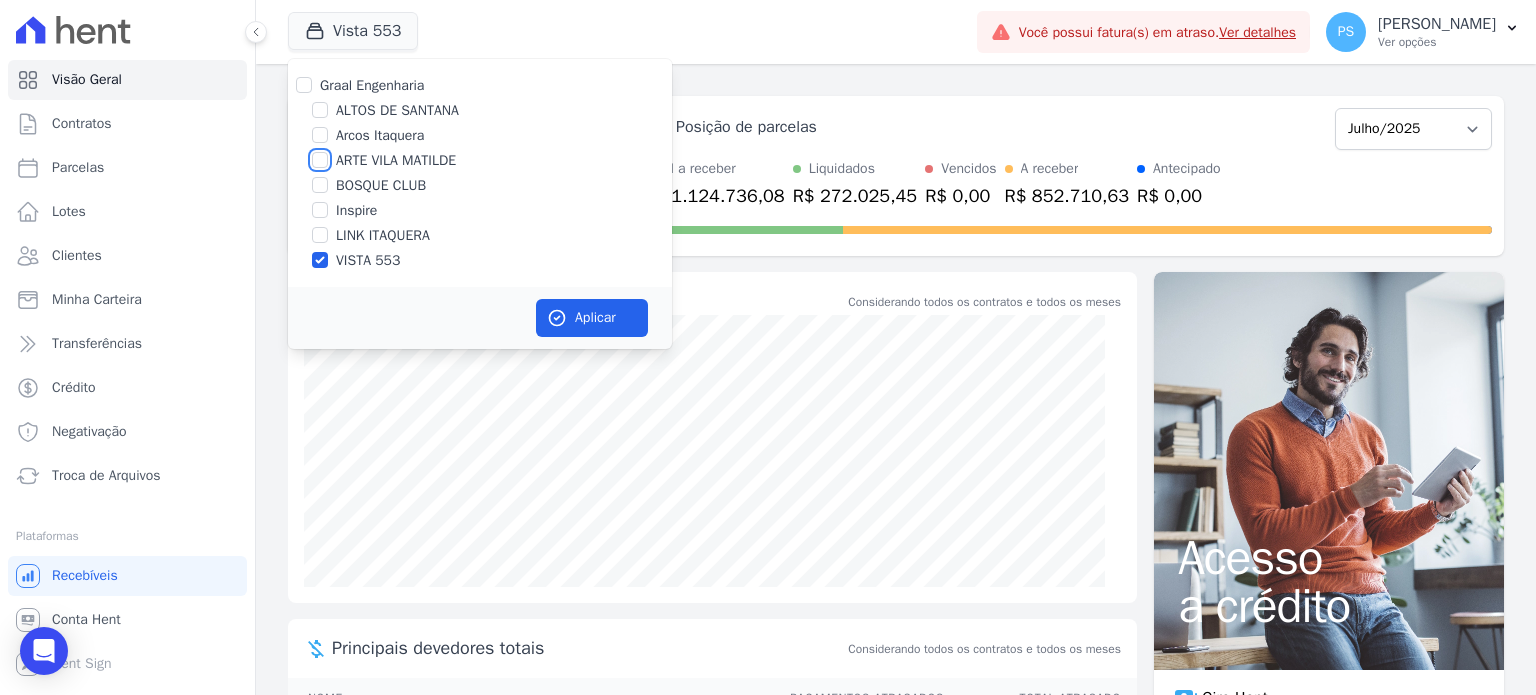 checkbox on "true" 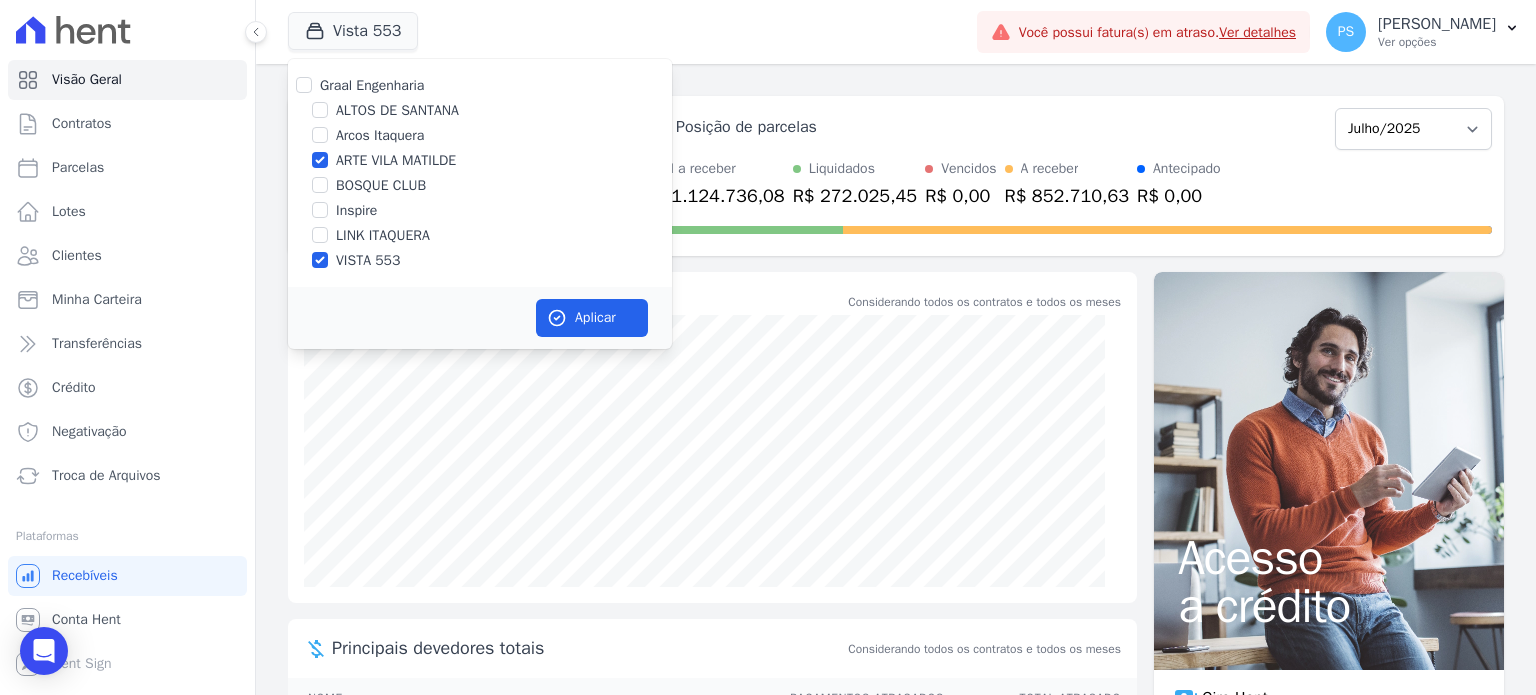 click on "VISTA 553" at bounding box center [368, 260] 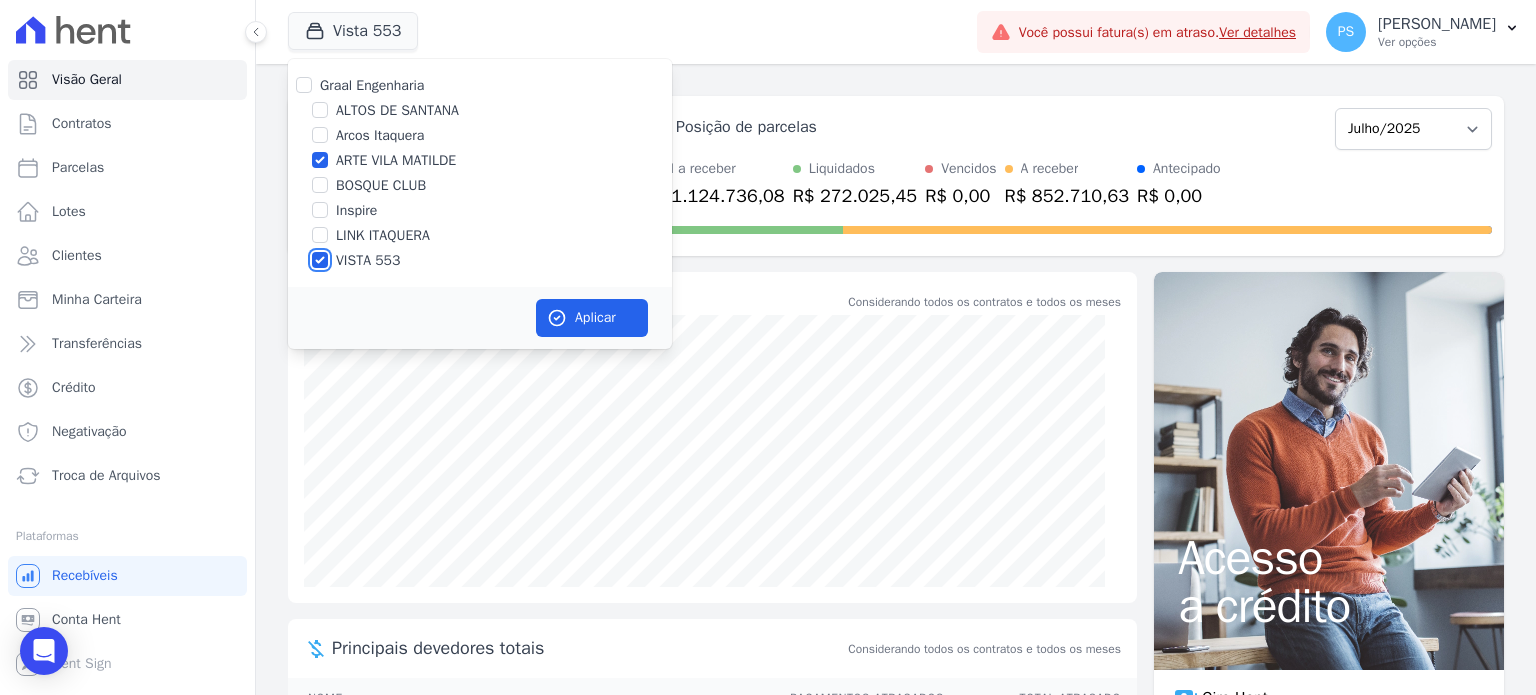 checkbox on "false" 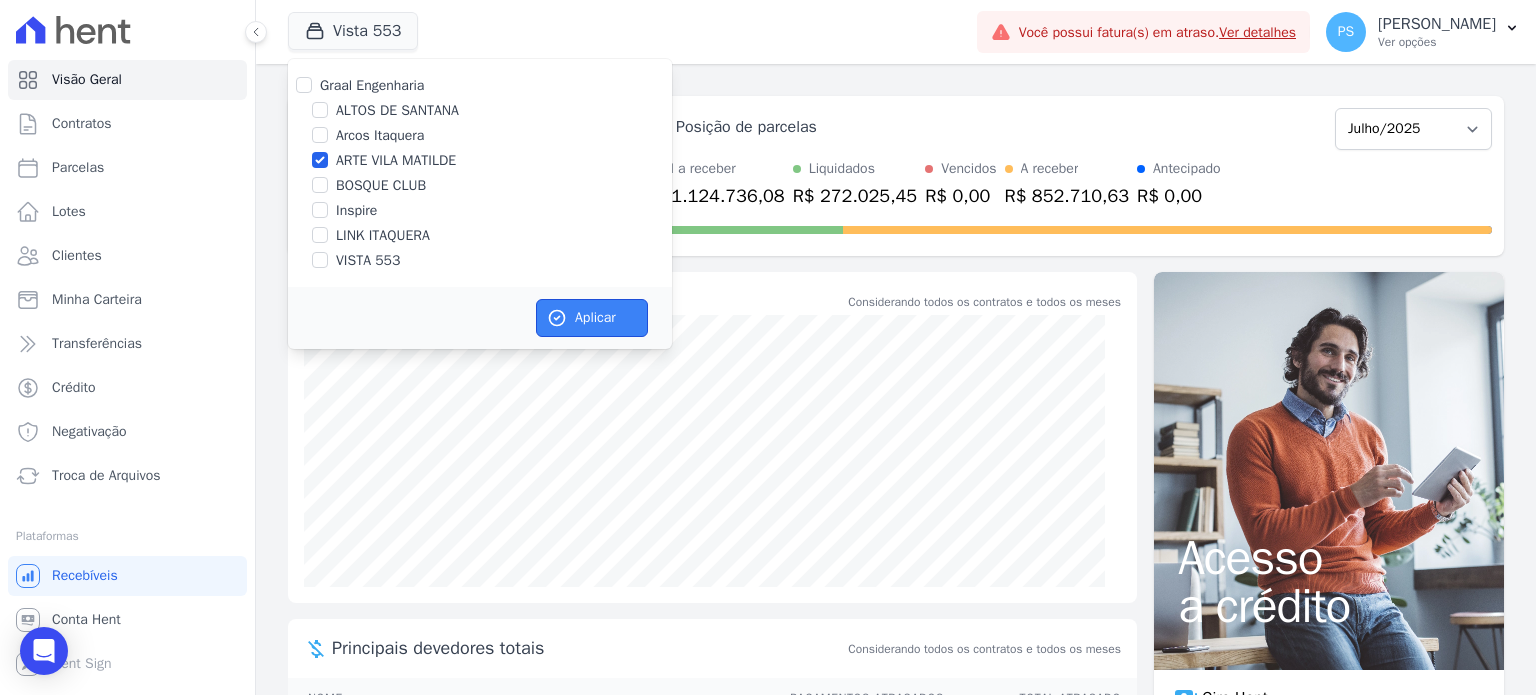 click on "Aplicar" at bounding box center [592, 318] 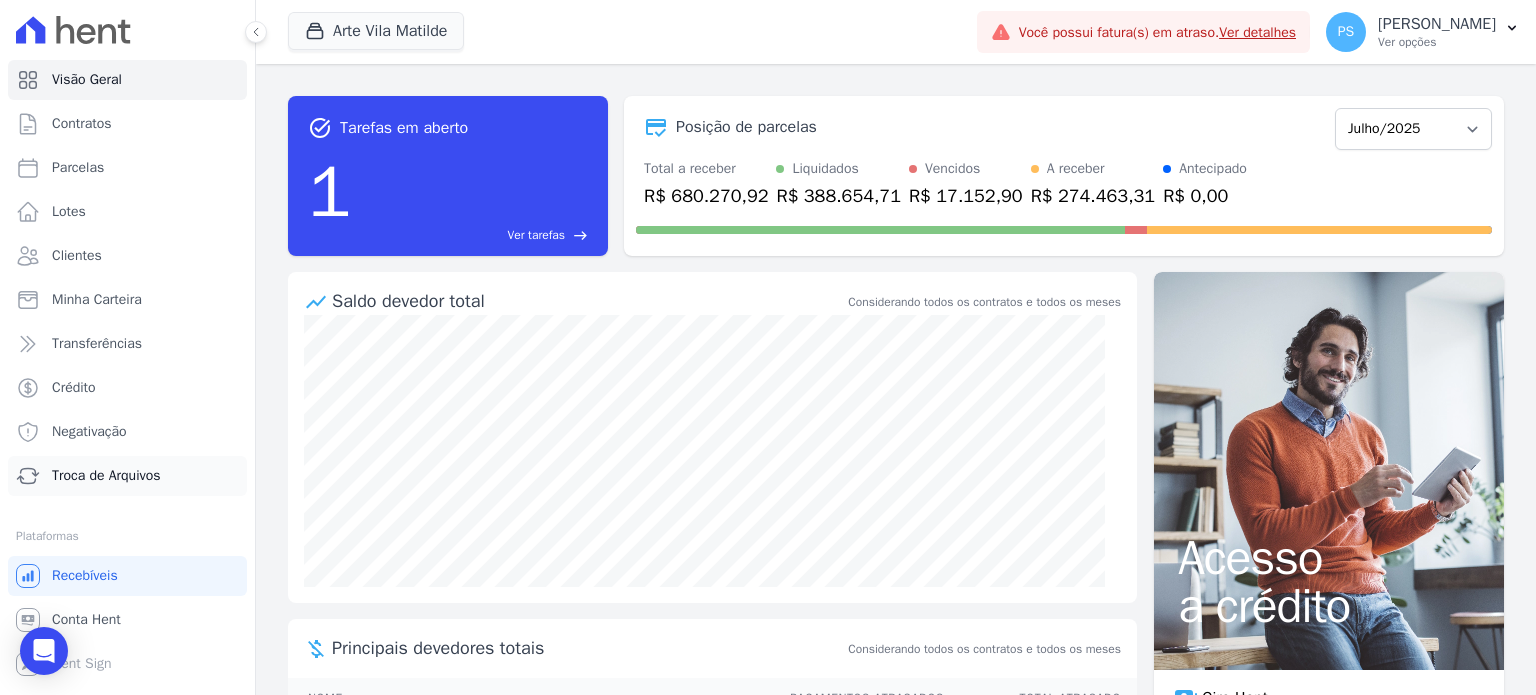 click on "Troca de Arquivos" at bounding box center (127, 476) 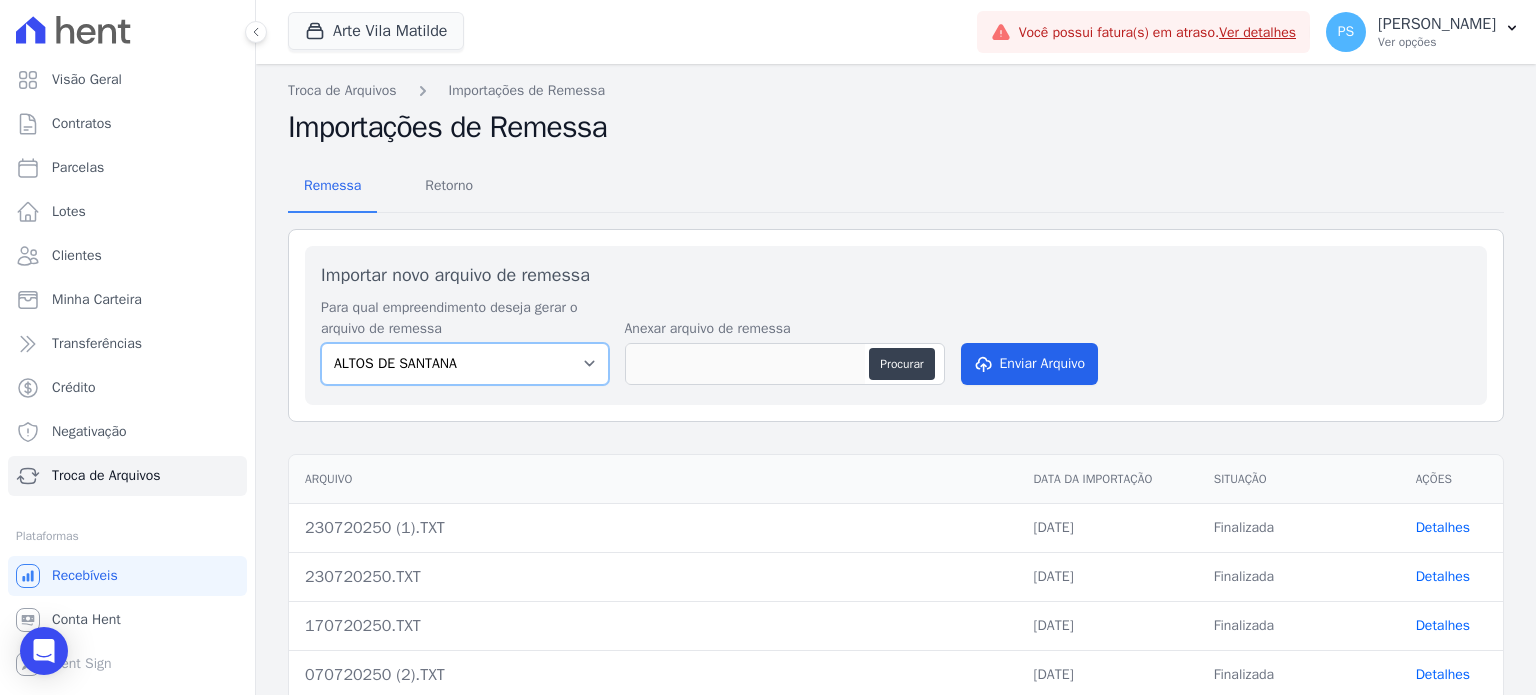 click on "ALTOS DE SANTANA
Arcos Itaquera
ARTE VILA MATILDE
BOSQUE CLUB
Inspire
LINK [GEOGRAPHIC_DATA] 553" at bounding box center (465, 364) 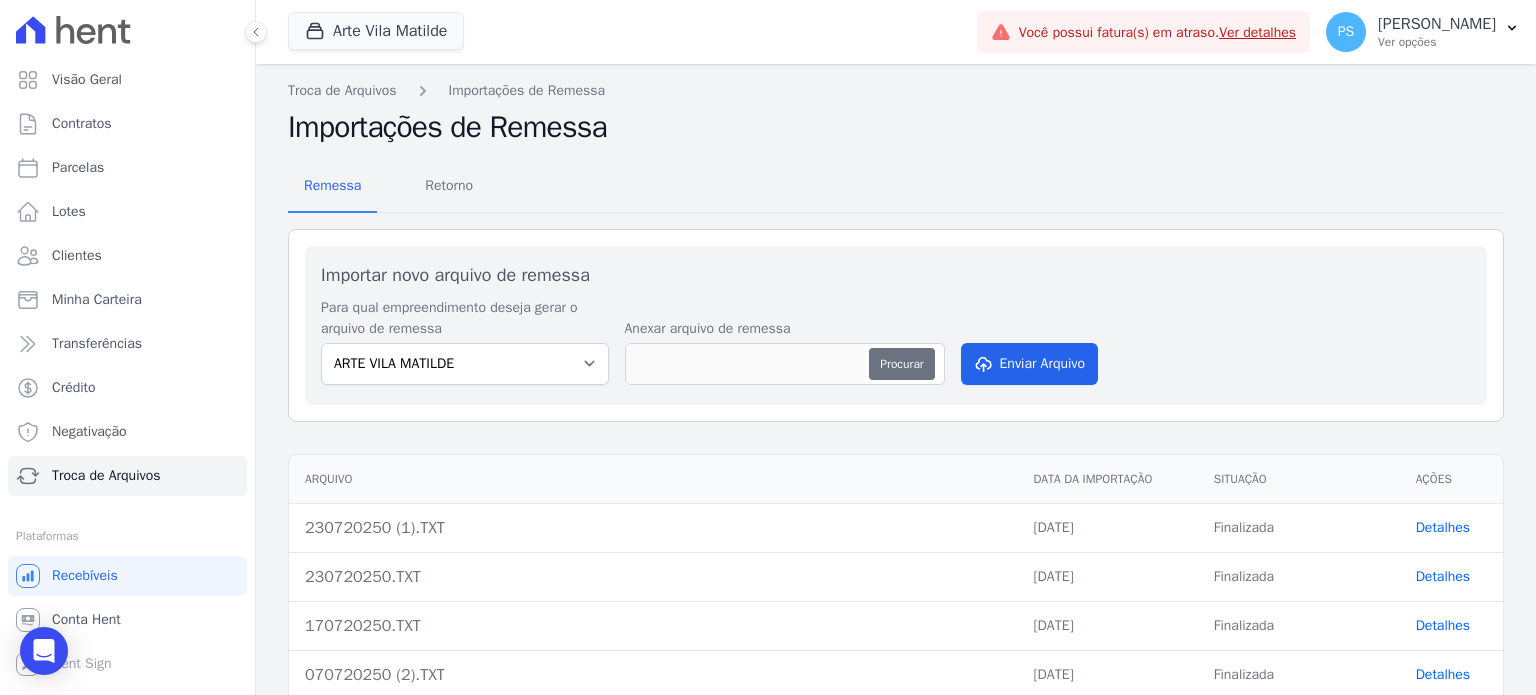 click on "Procurar" at bounding box center [901, 364] 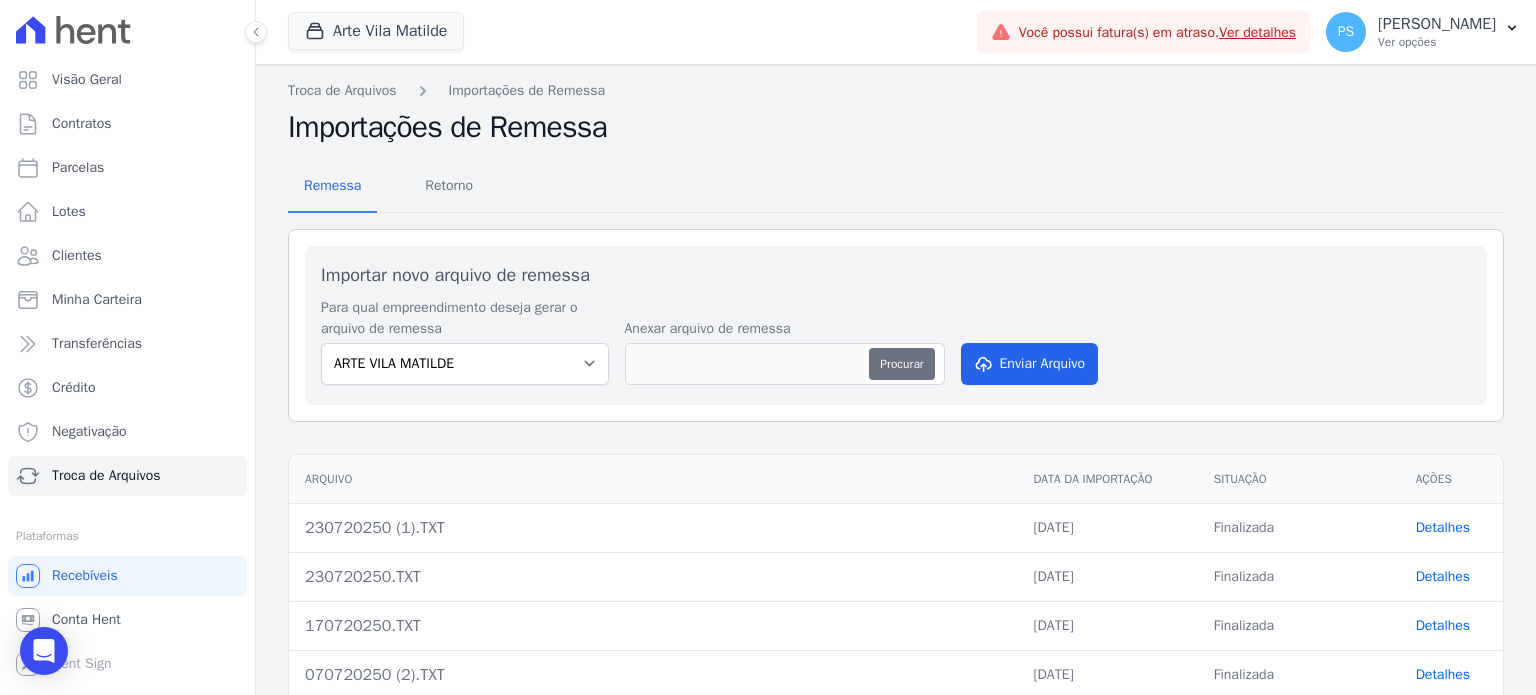 type on "230720250 (2).TXT" 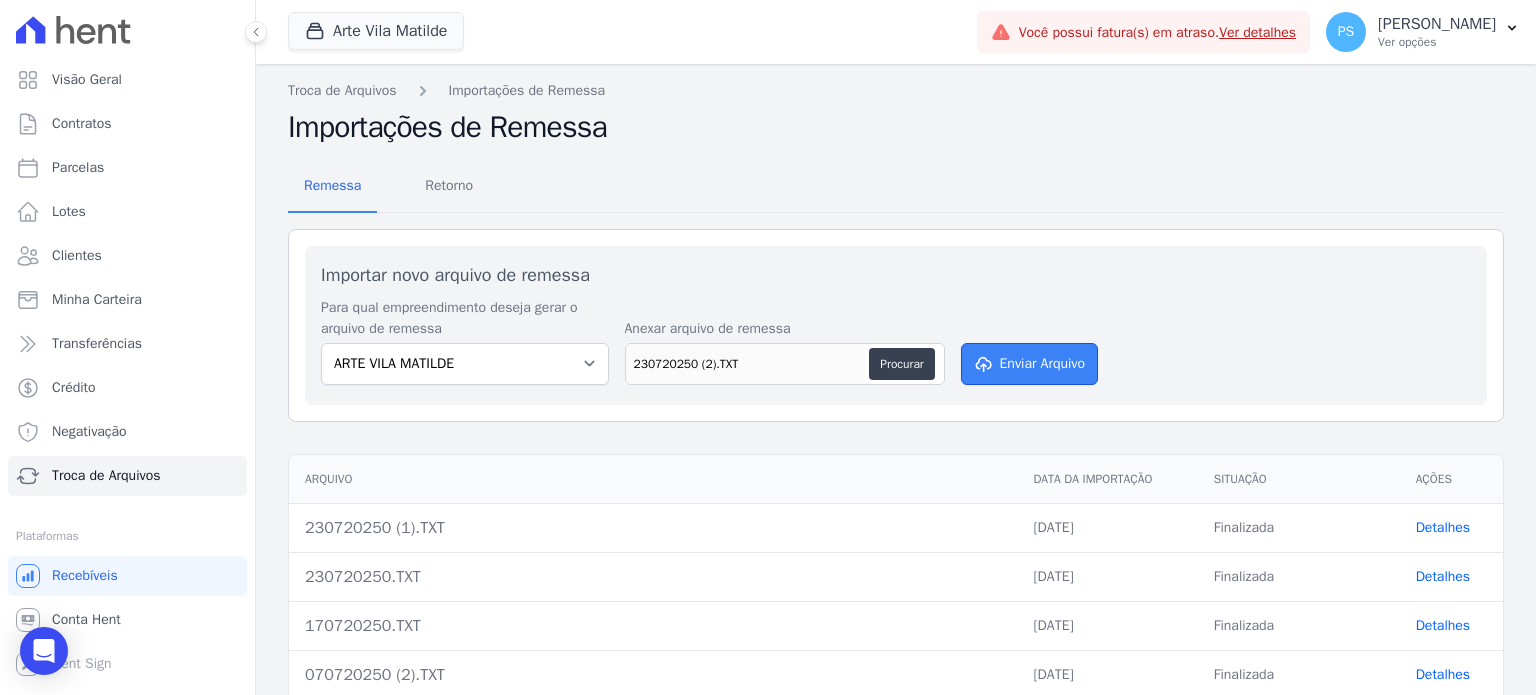 click on "Enviar Arquivo" at bounding box center (1030, 364) 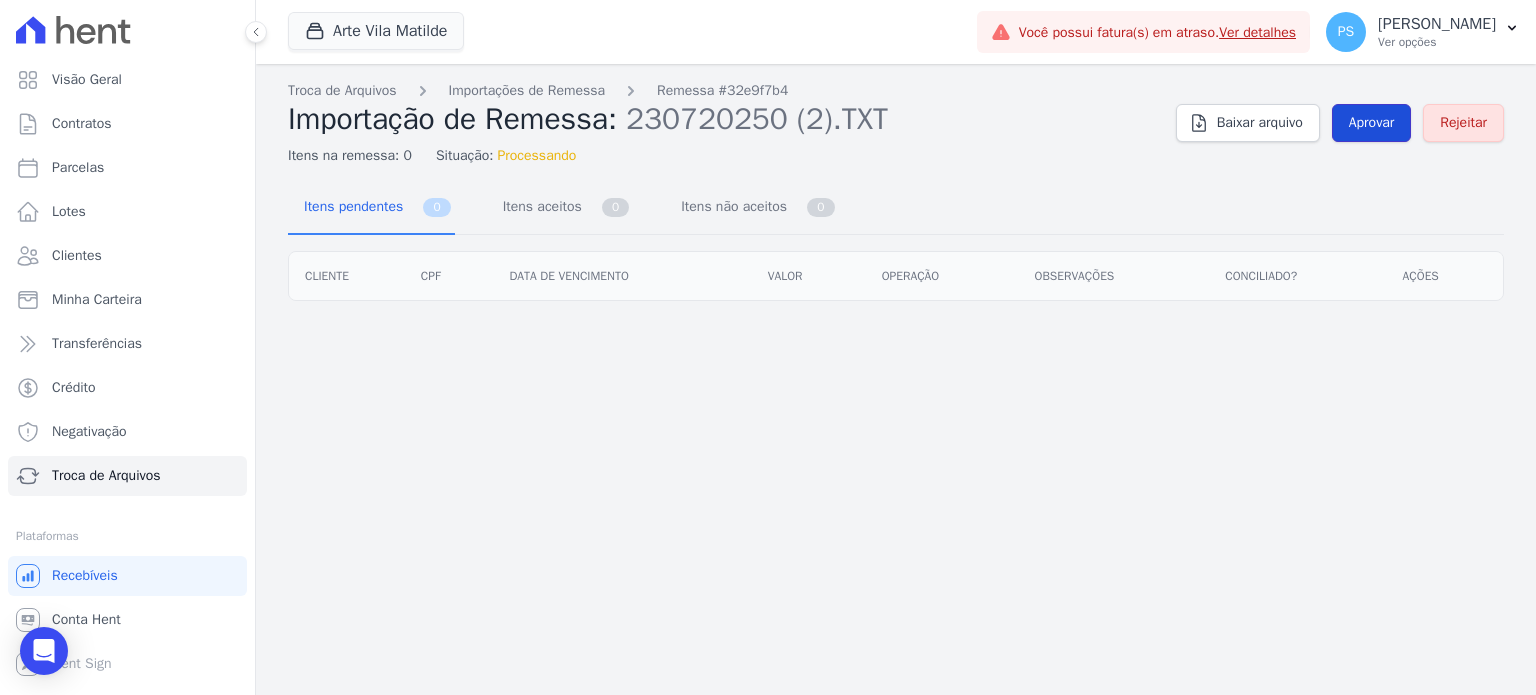 click on "Aprovar" at bounding box center [1372, 123] 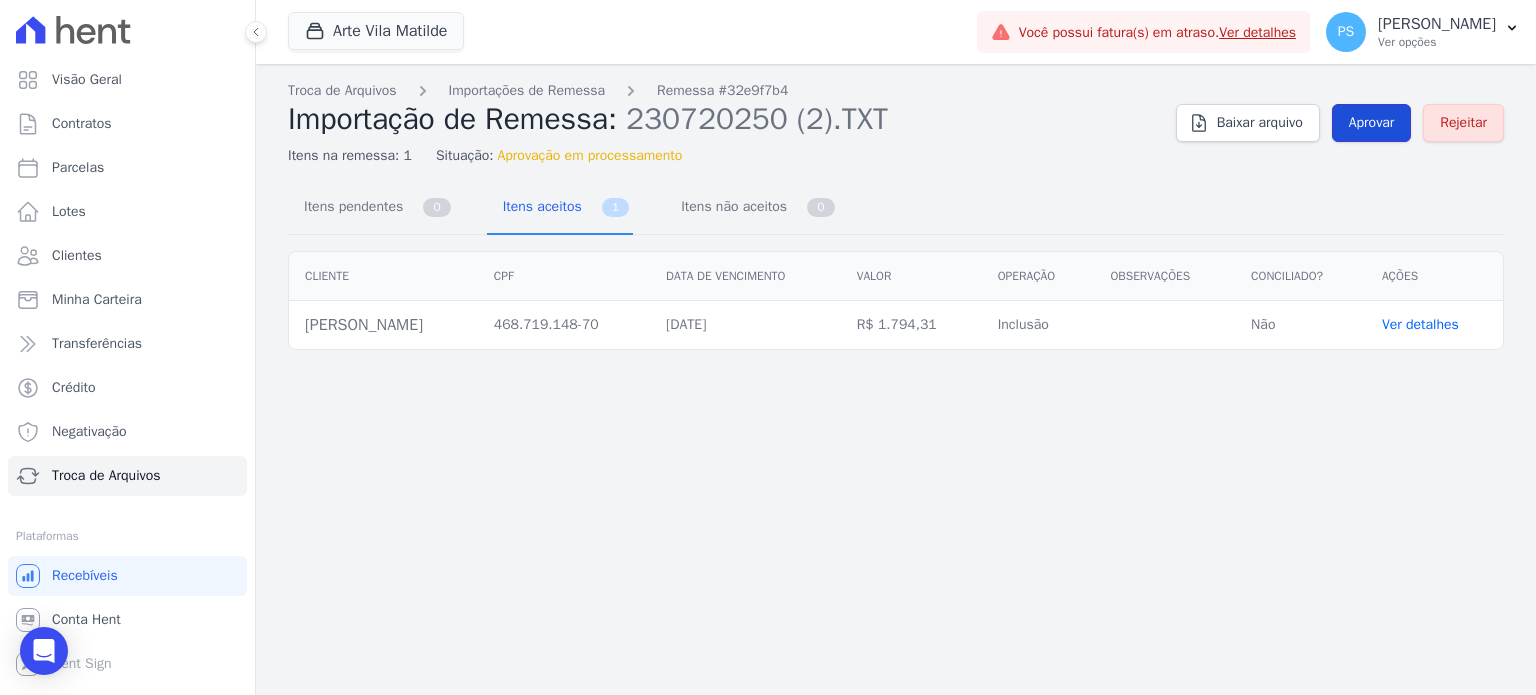 click on "Aprovar" at bounding box center [1372, 123] 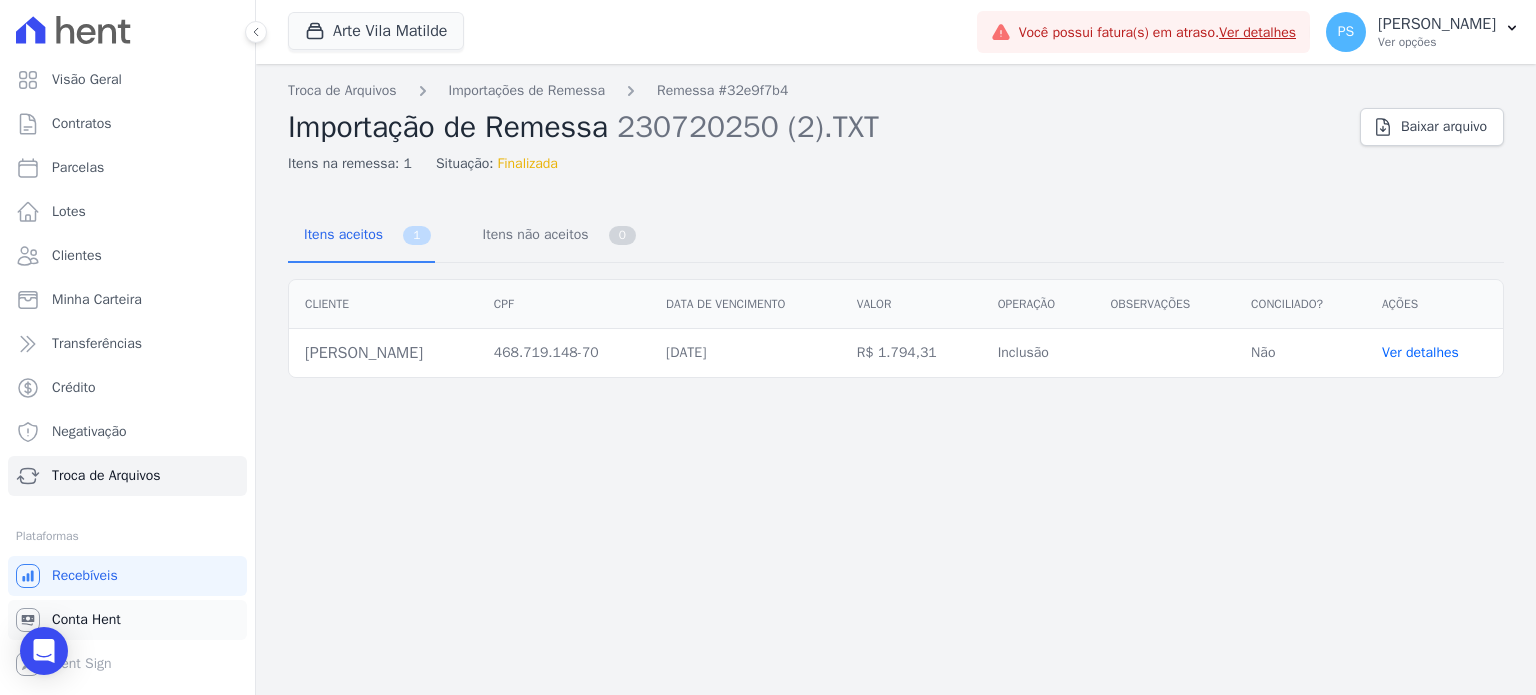 click on "Conta Hent" at bounding box center [127, 620] 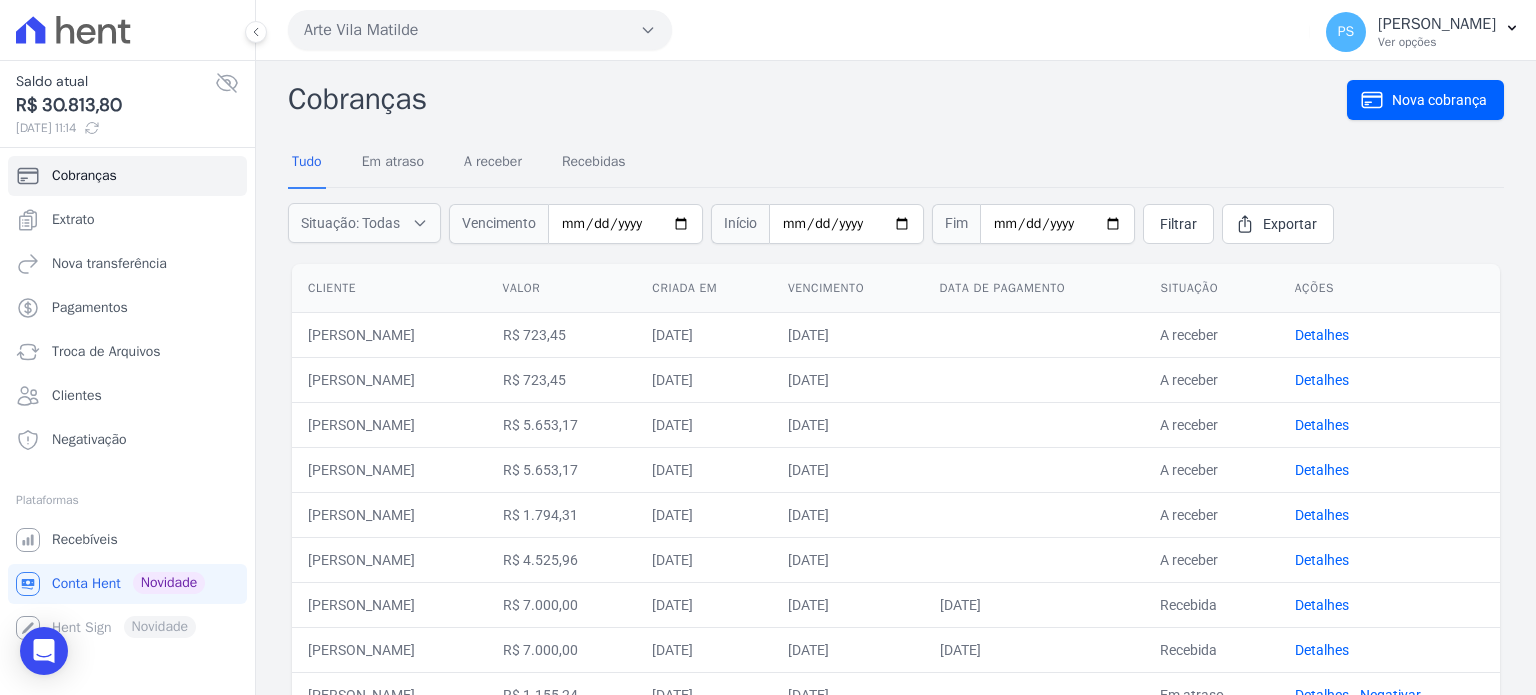 drag, startPoint x: 433, startPoint y: 514, endPoint x: 1115, endPoint y: 503, distance: 682.0887 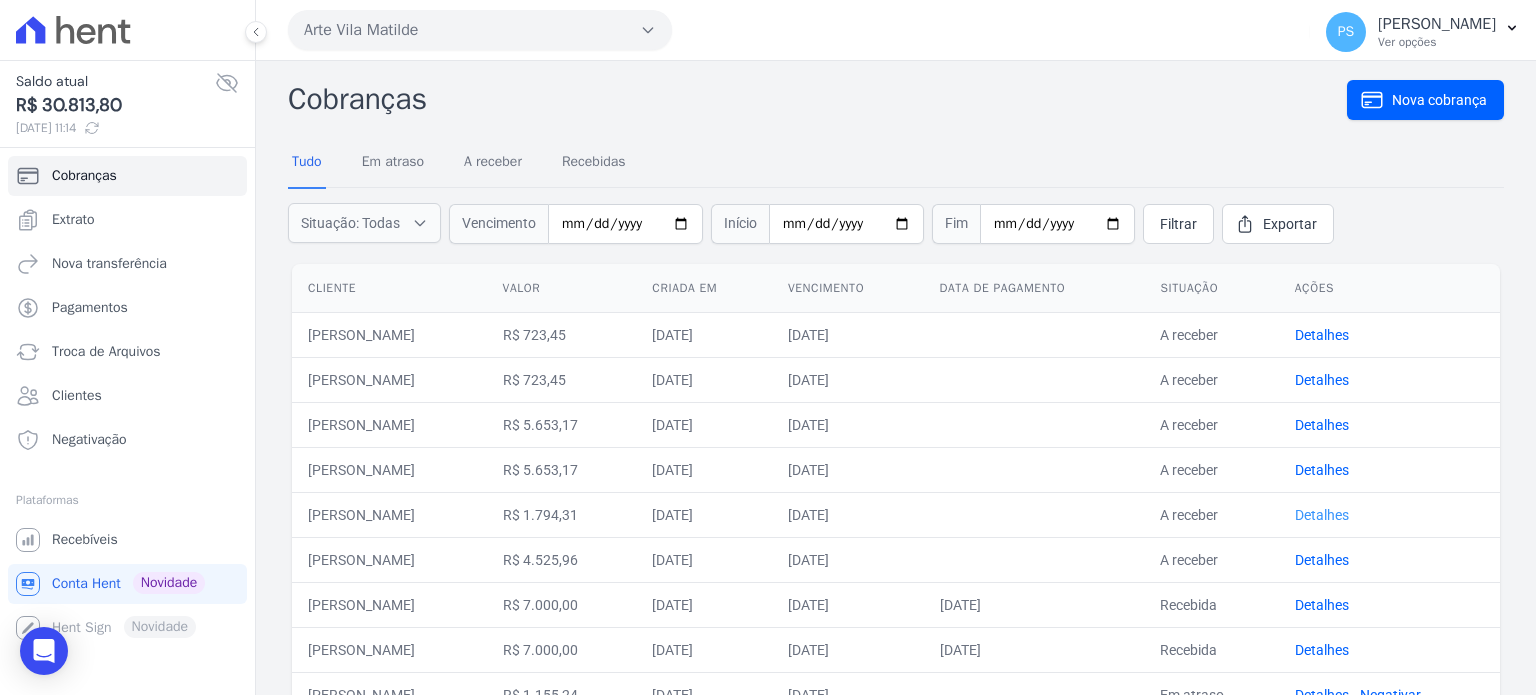 click on "Detalhes" at bounding box center (1322, 515) 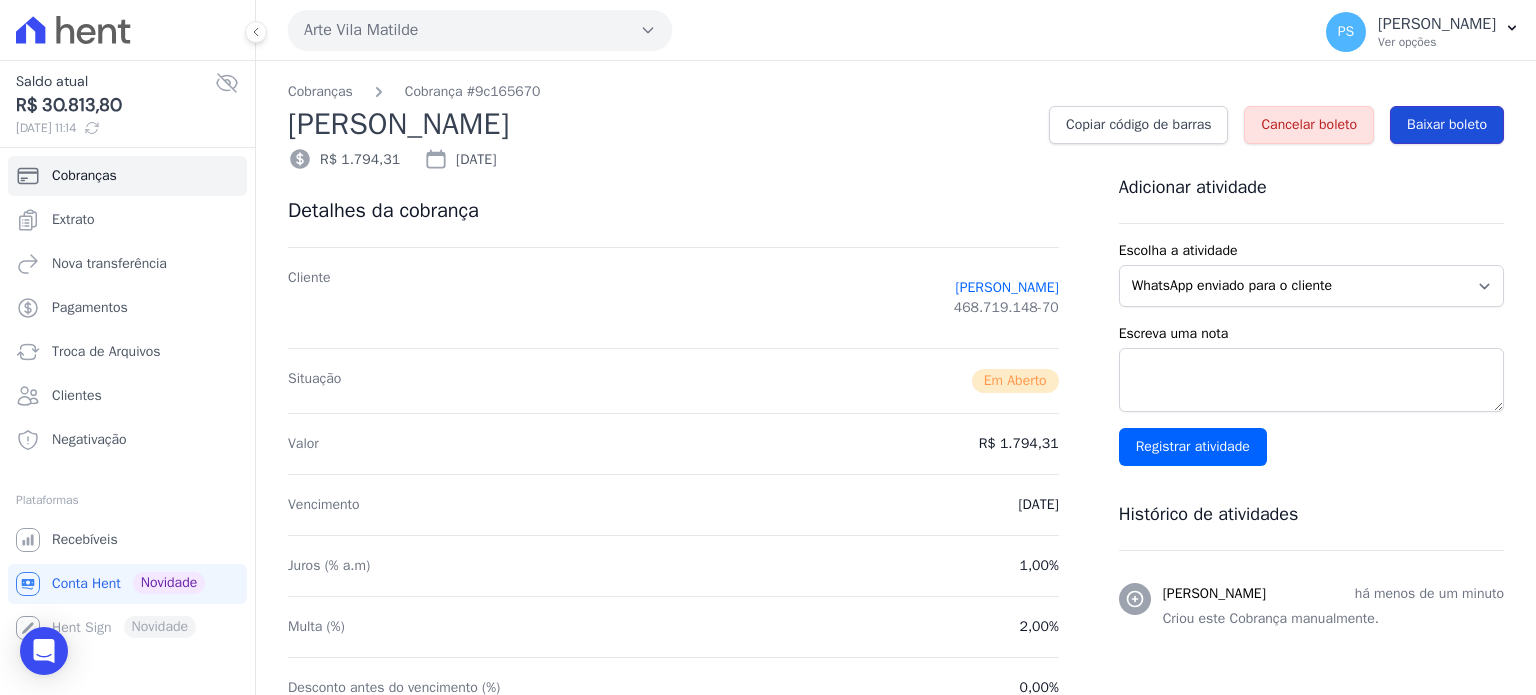 click on "Baixar boleto" at bounding box center (1447, 125) 